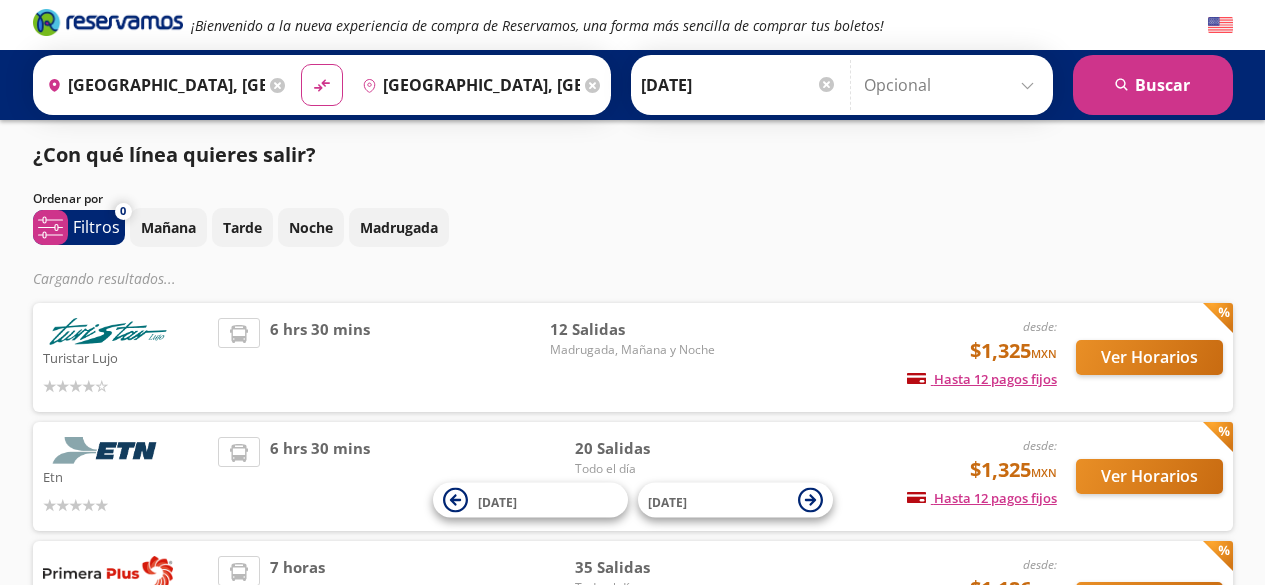 scroll, scrollTop: 0, scrollLeft: 0, axis: both 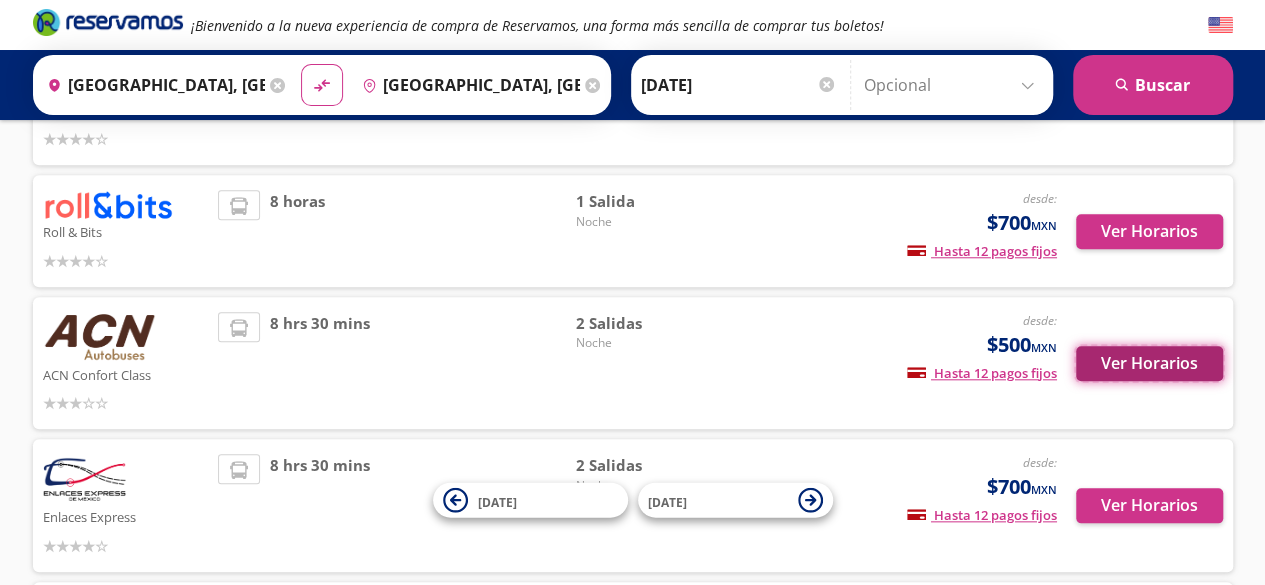 click on "Ver Horarios" at bounding box center [1149, 363] 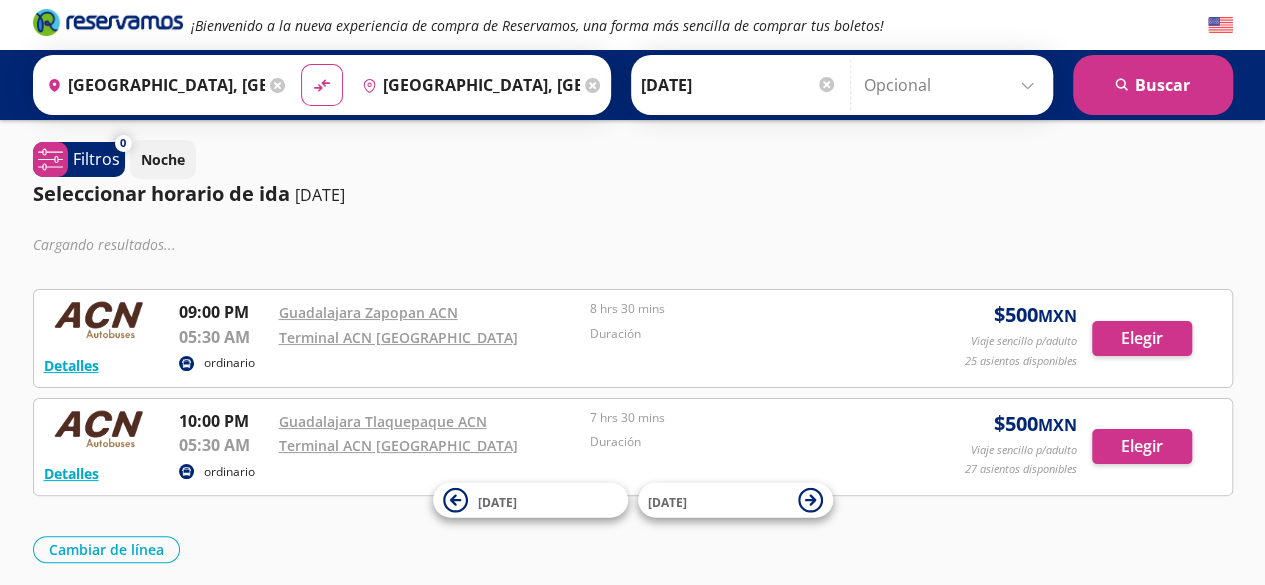 scroll, scrollTop: 76, scrollLeft: 0, axis: vertical 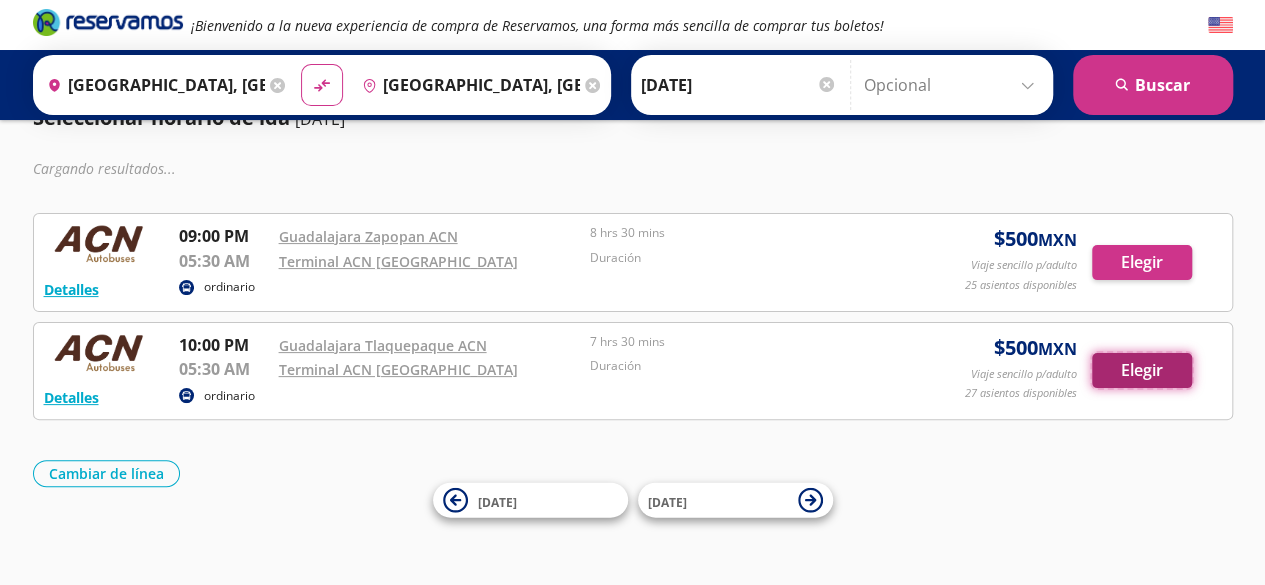click on "Elegir" at bounding box center [1142, 370] 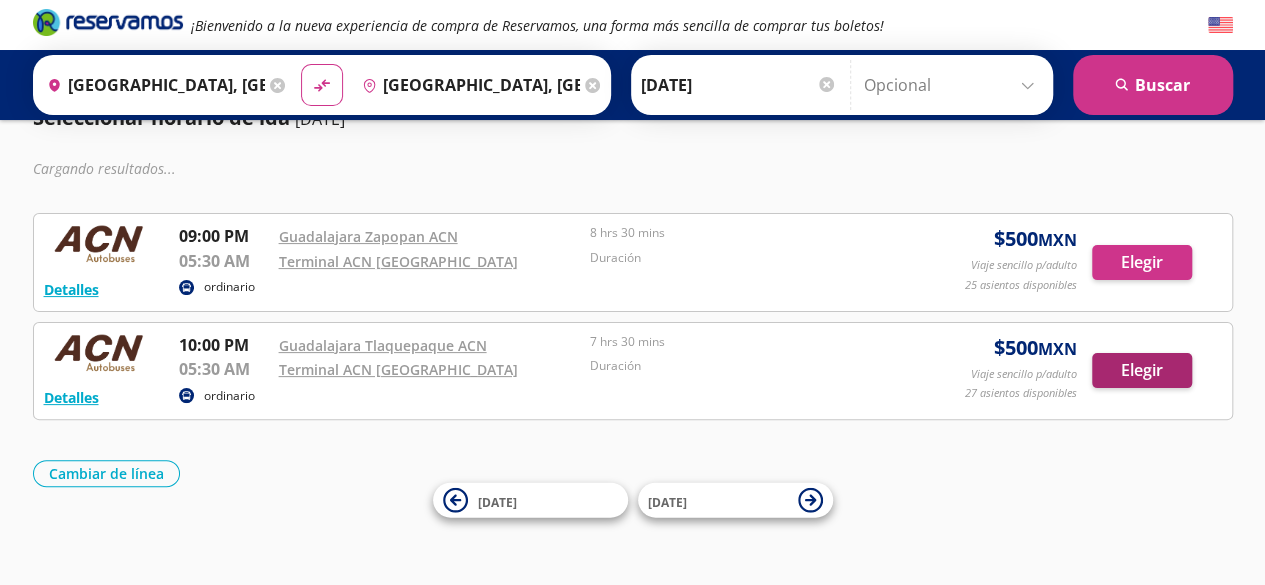 scroll, scrollTop: 0, scrollLeft: 0, axis: both 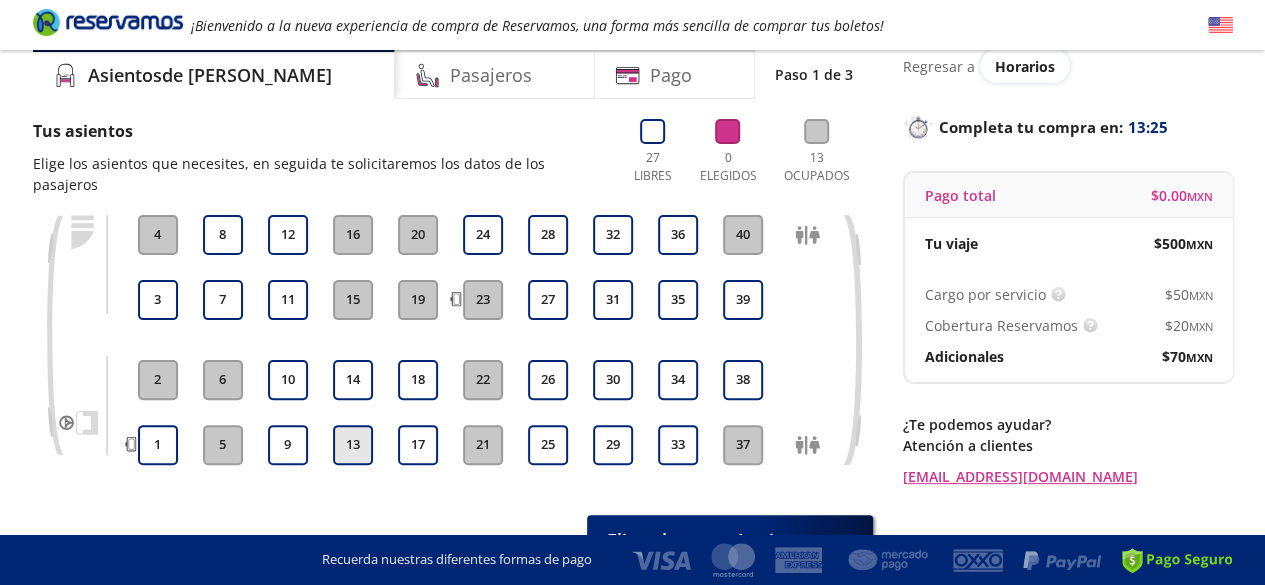 click on "13" at bounding box center (353, 445) 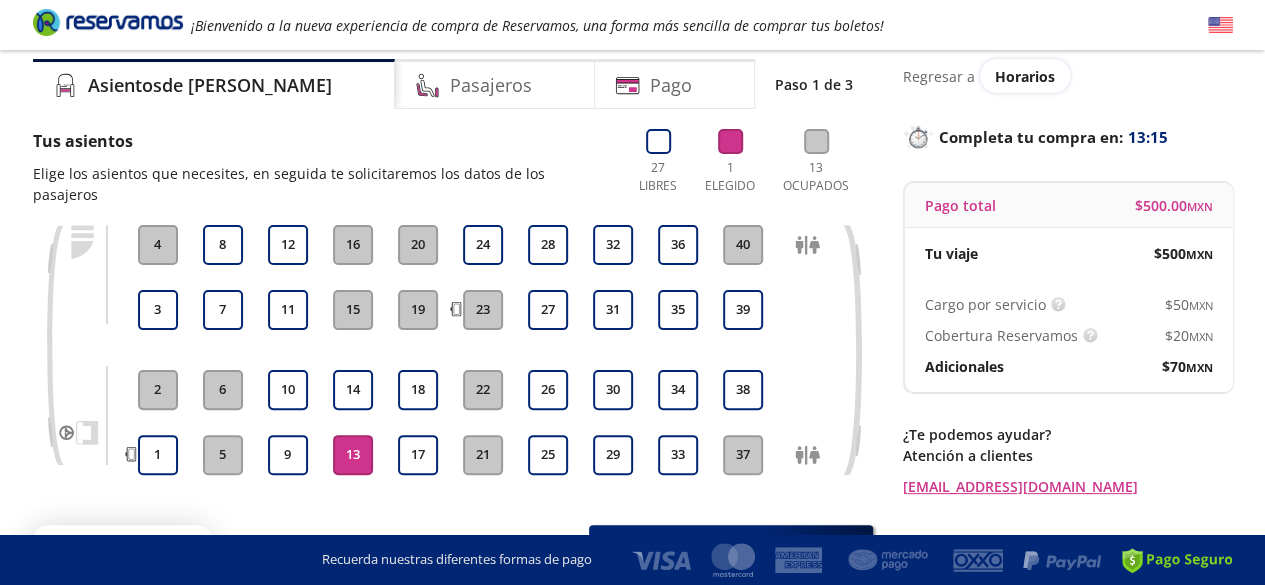 scroll, scrollTop: 100, scrollLeft: 0, axis: vertical 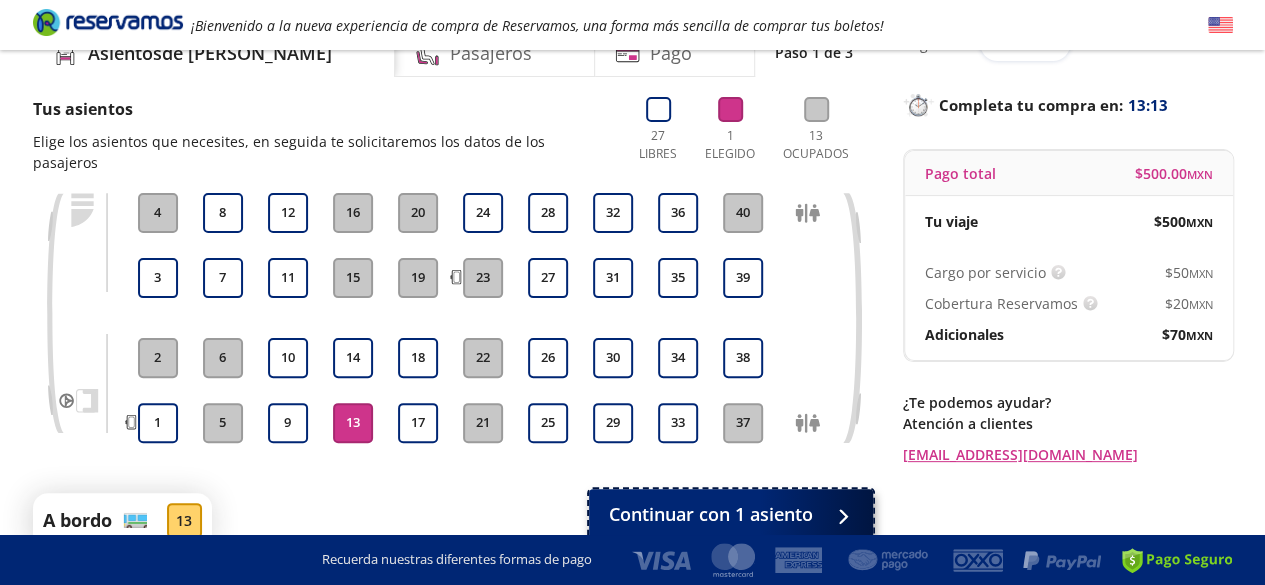 click on "Continuar con 1 asiento" at bounding box center (711, 514) 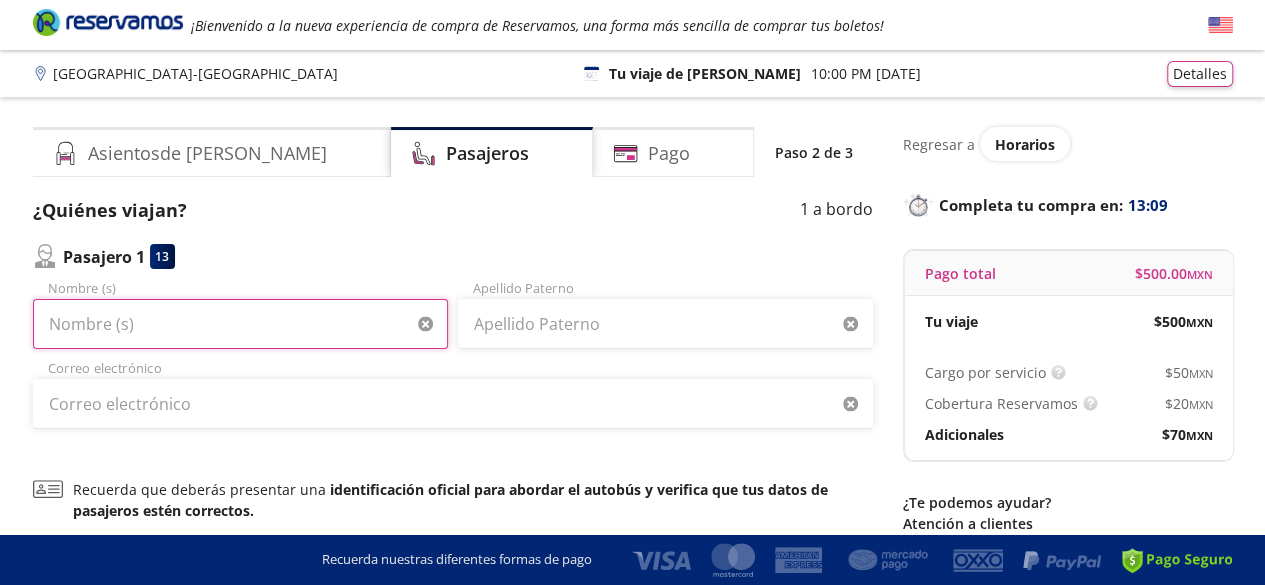 click on "Nombre (s)" at bounding box center (240, 324) 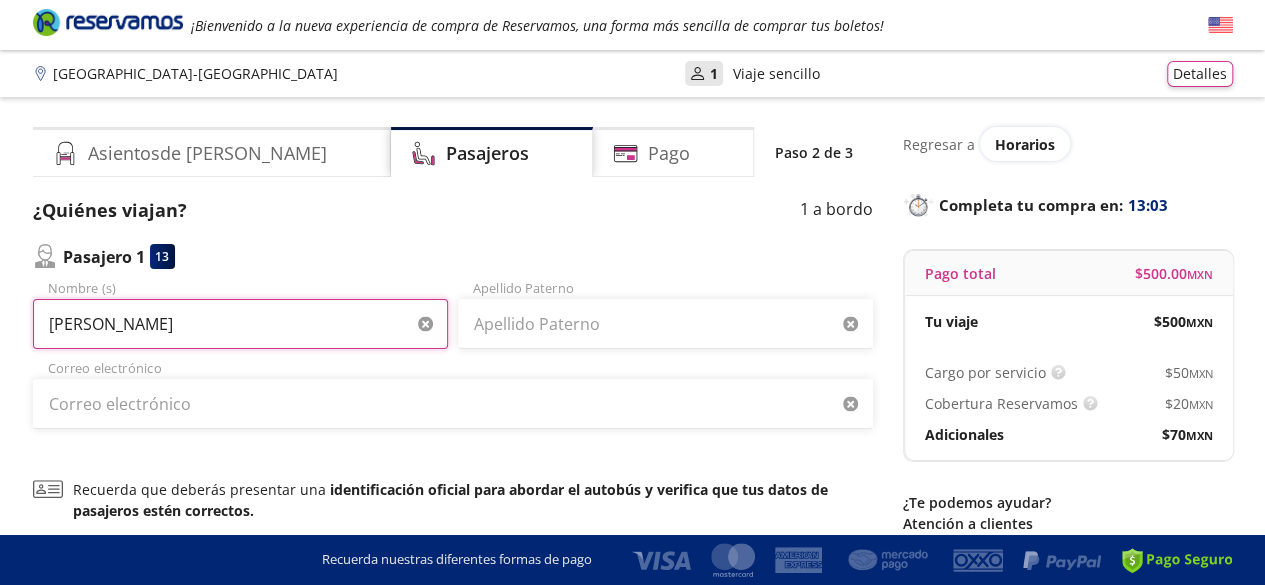 type on "tania jazmin" 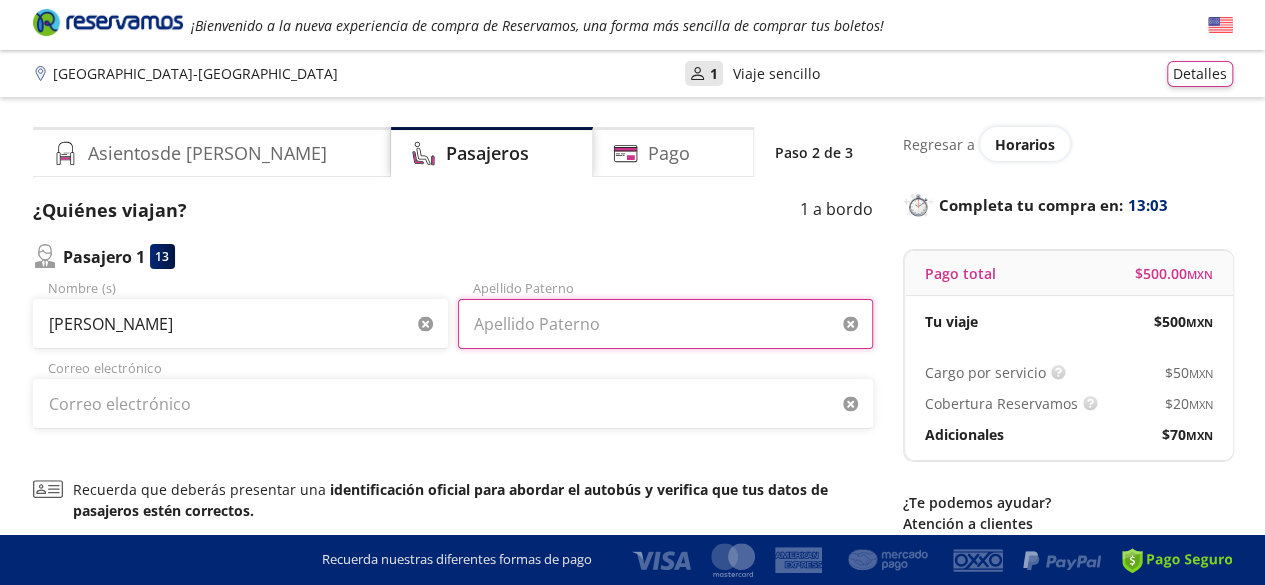 click on "Apellido Paterno" at bounding box center (665, 324) 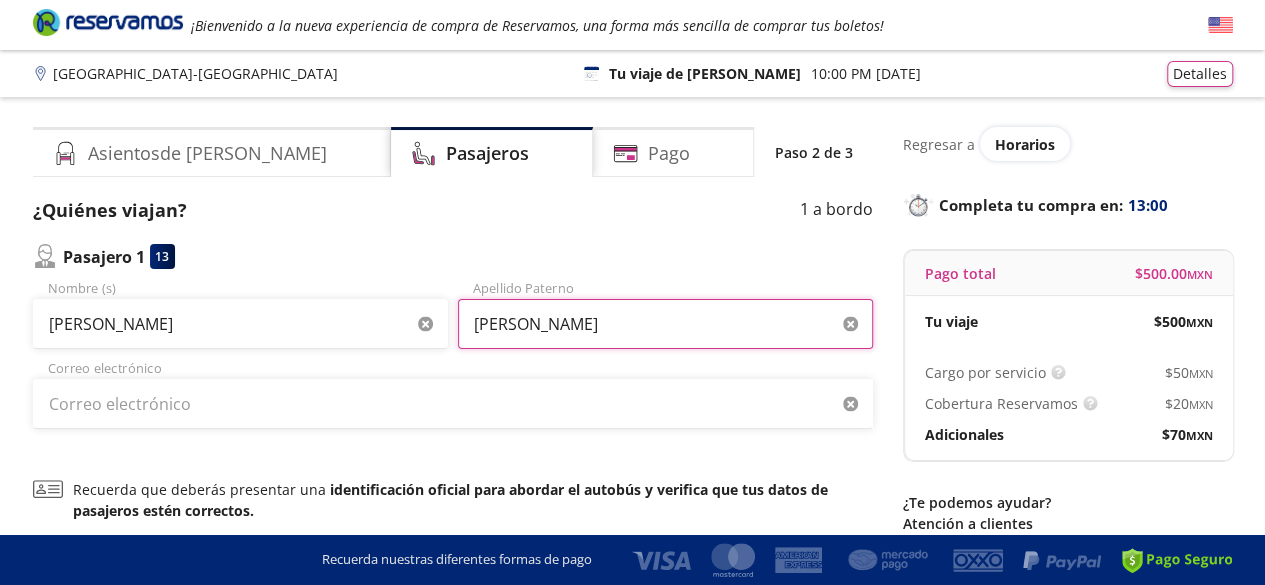type on "garcia" 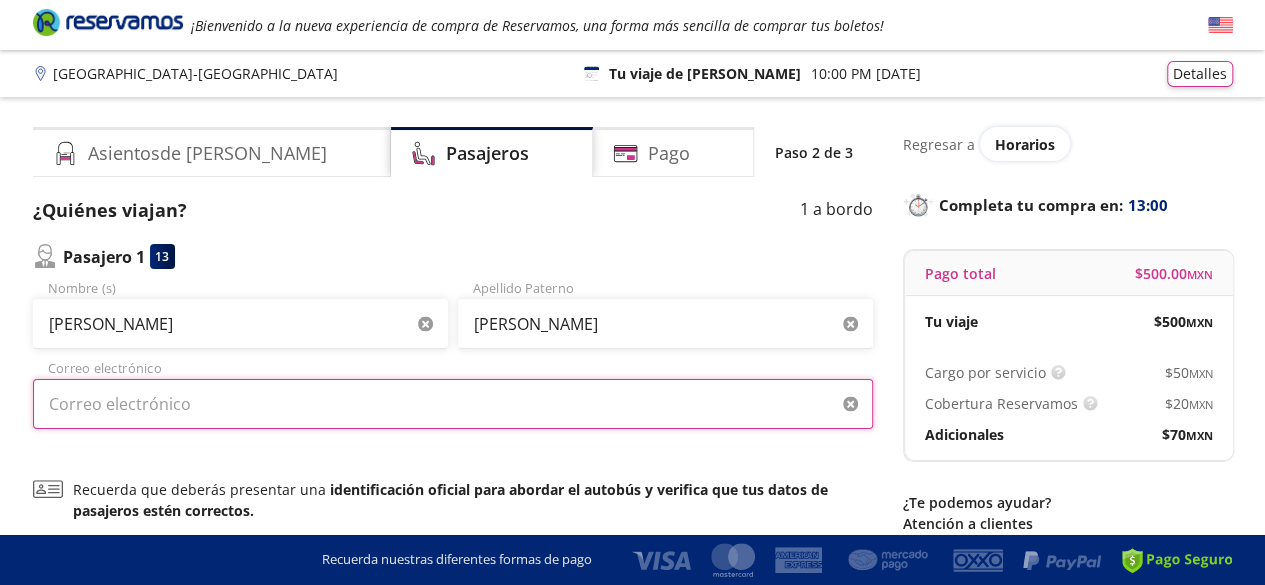 click on "Correo electrónico" at bounding box center [453, 404] 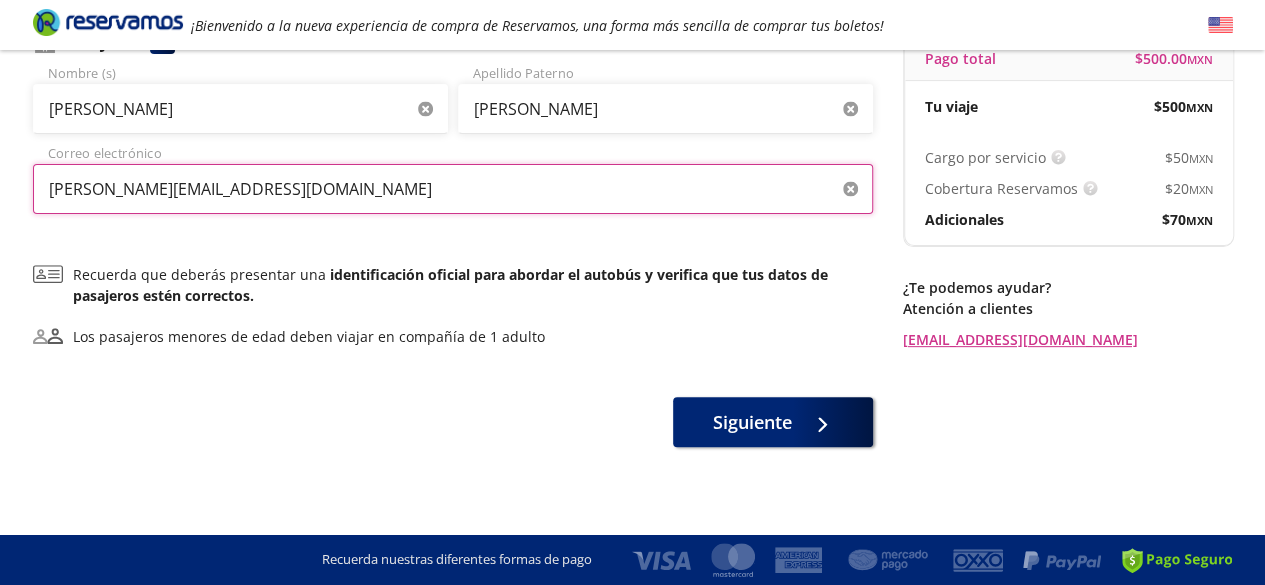 scroll, scrollTop: 218, scrollLeft: 0, axis: vertical 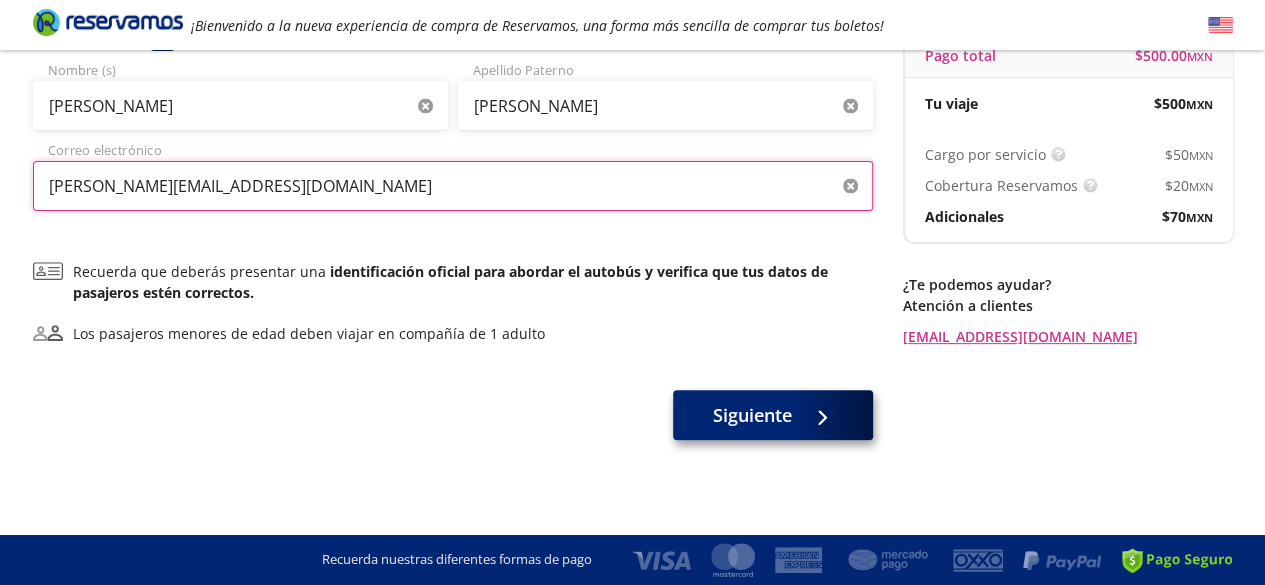 type on "[PERSON_NAME][EMAIL_ADDRESS][DOMAIN_NAME]" 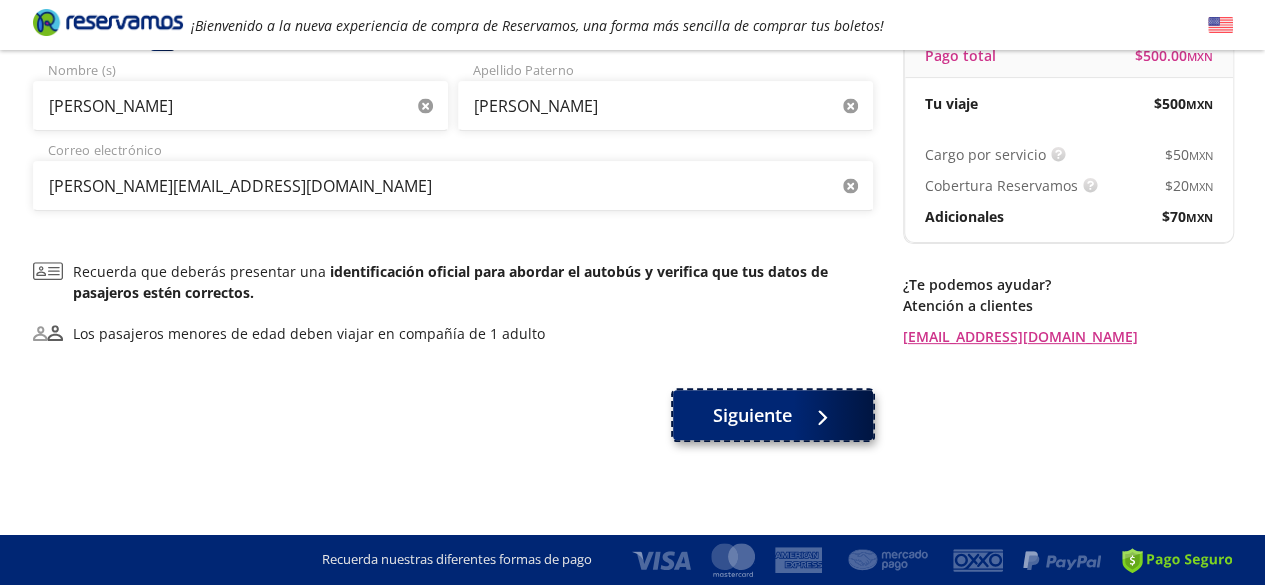 click at bounding box center [817, 415] 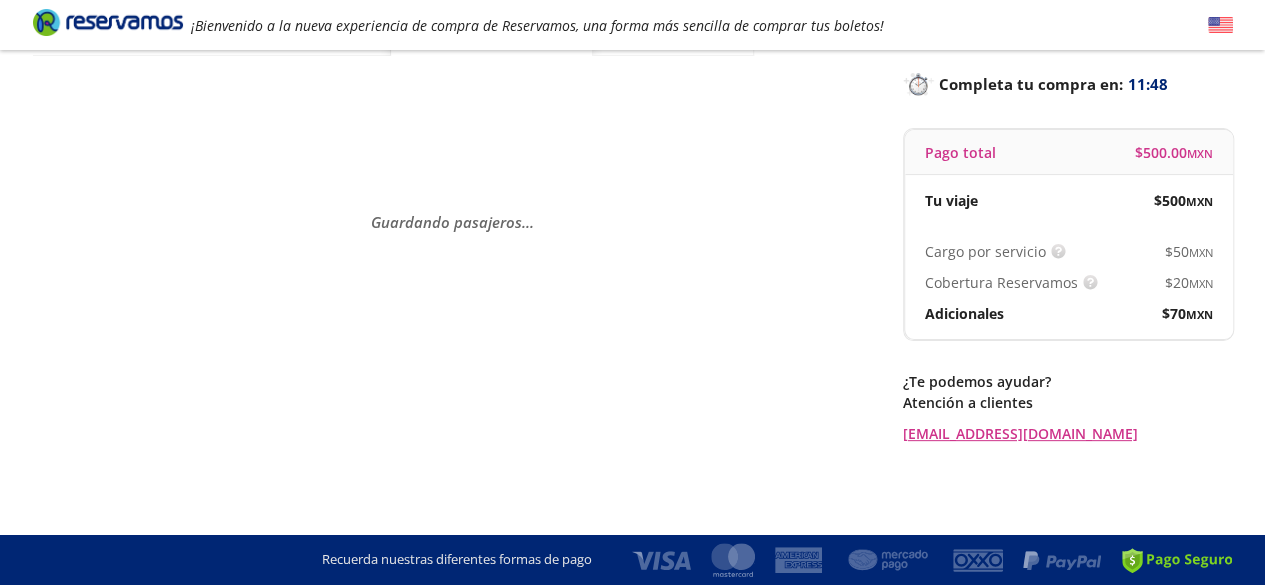 scroll, scrollTop: 0, scrollLeft: 0, axis: both 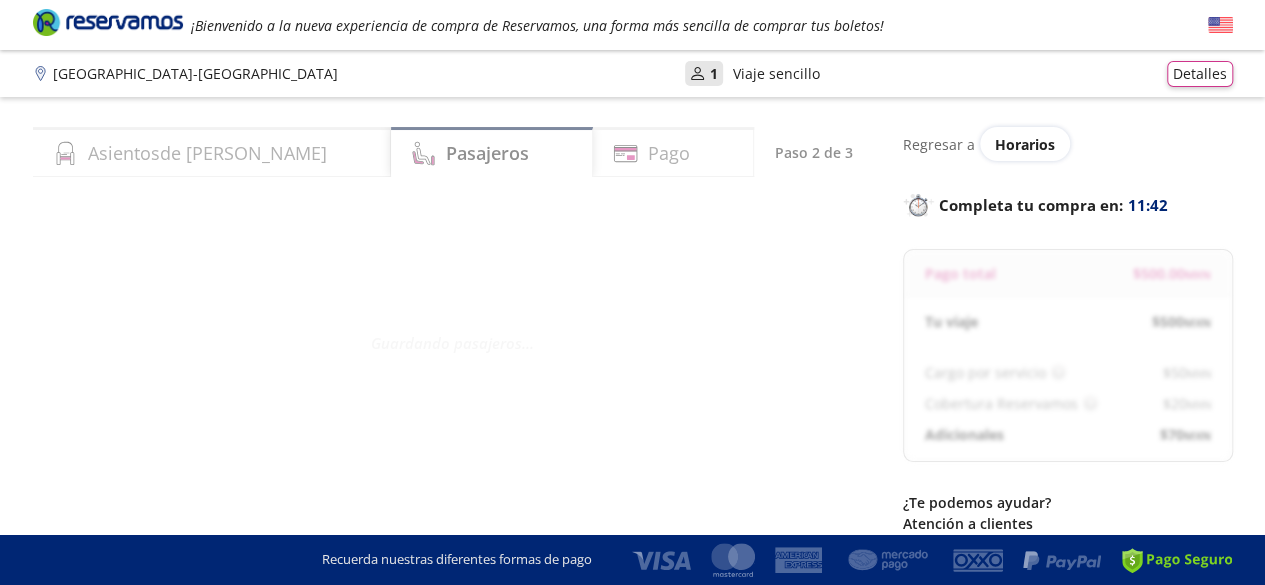 select on "MX" 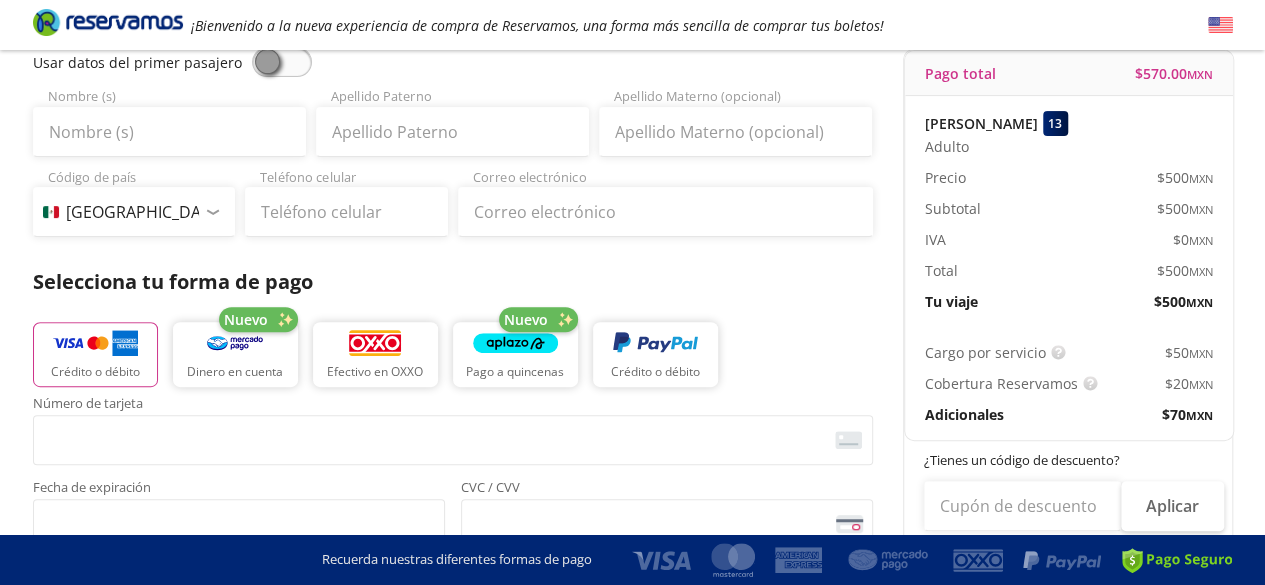 scroll, scrollTop: 100, scrollLeft: 0, axis: vertical 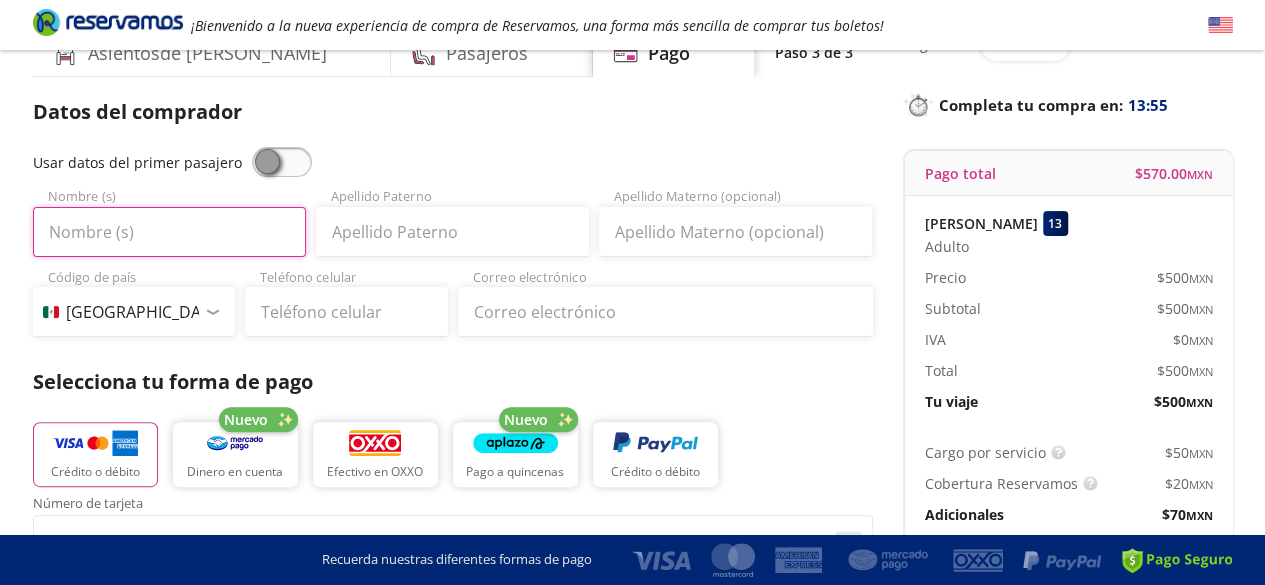 click on "Nombre (s)" at bounding box center (169, 232) 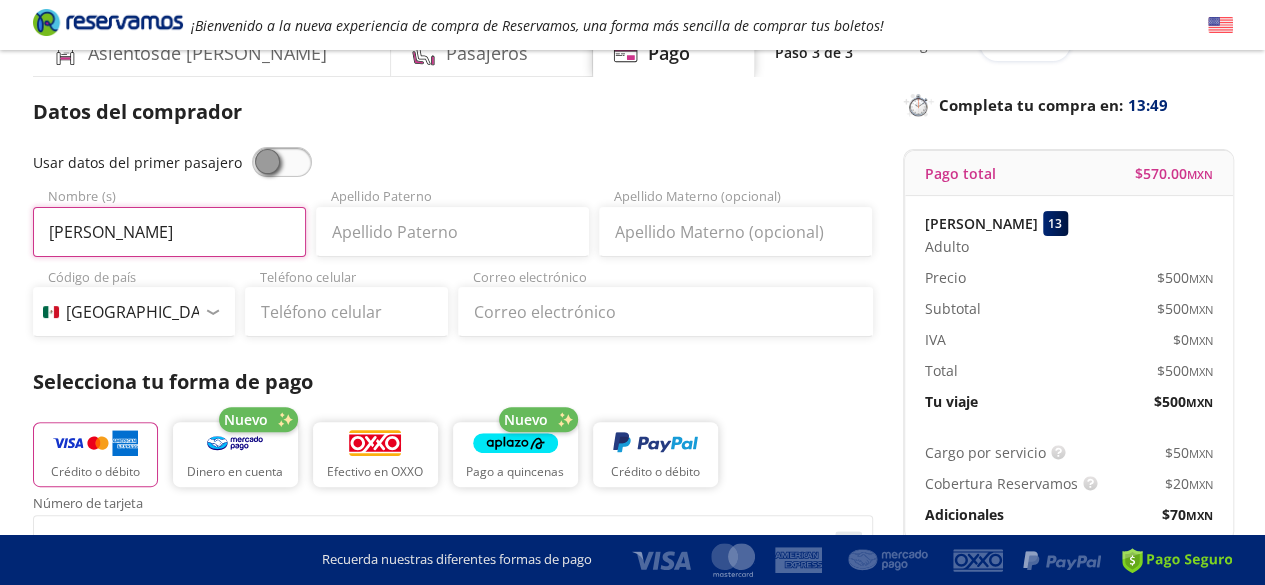 type on "erick" 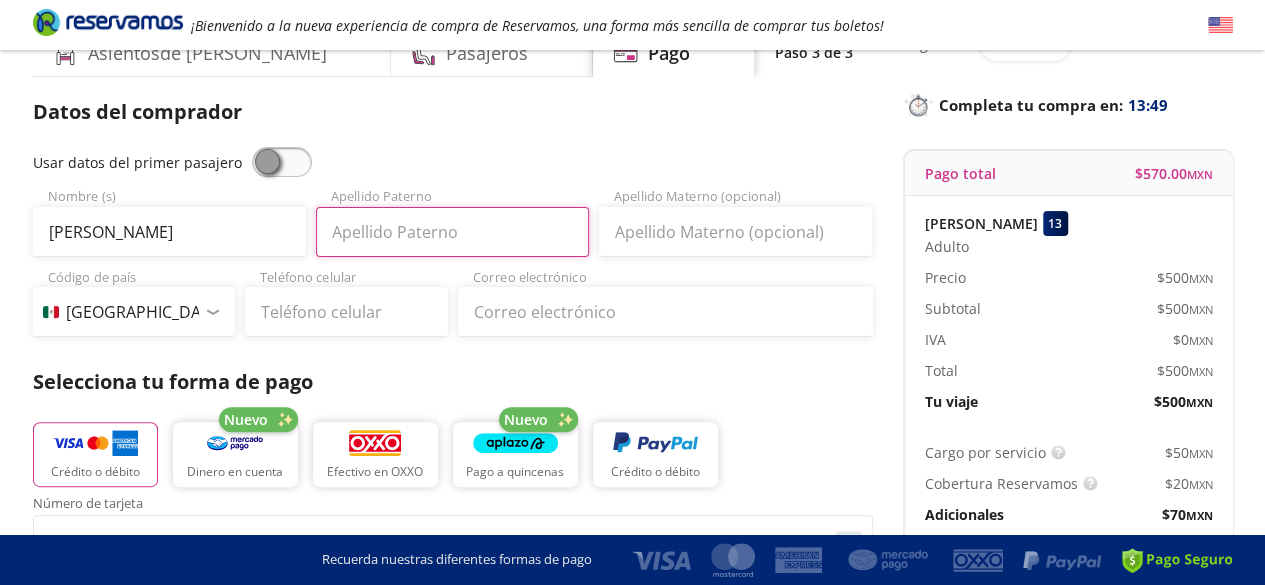 click on "Apellido Paterno" at bounding box center [452, 232] 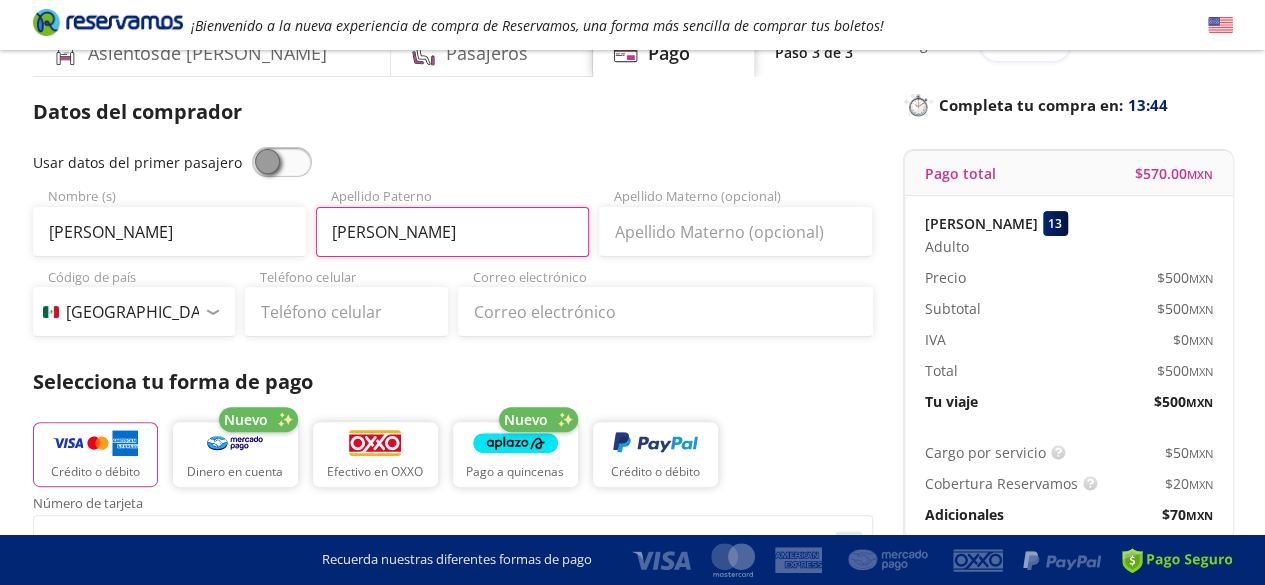 click on "ramires" at bounding box center [452, 232] 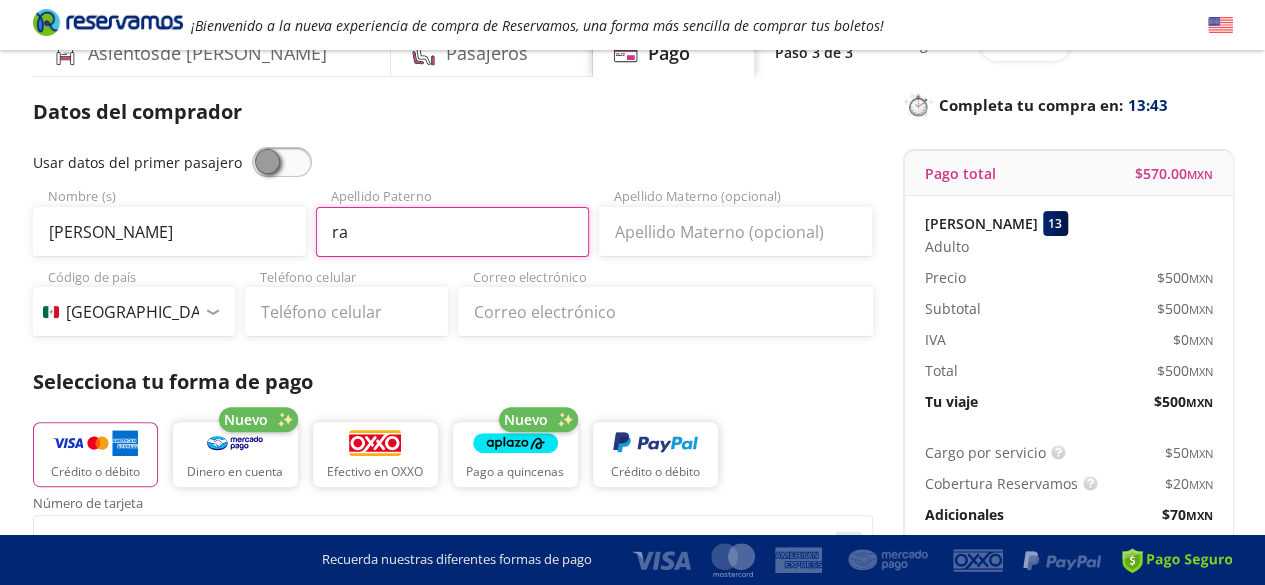 type on "r" 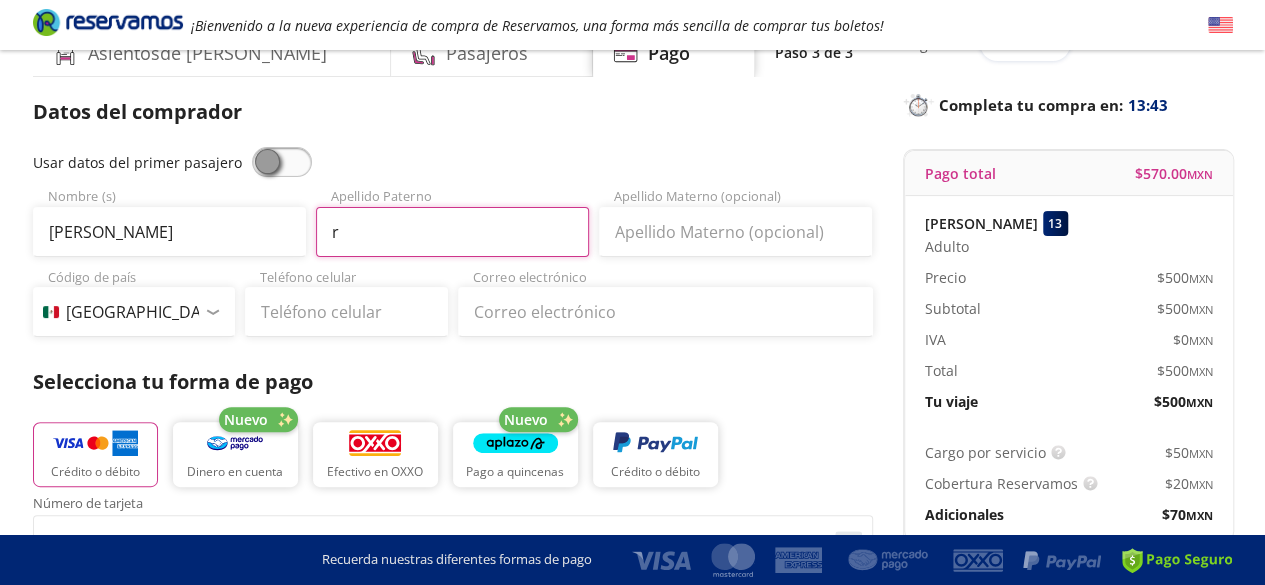 type 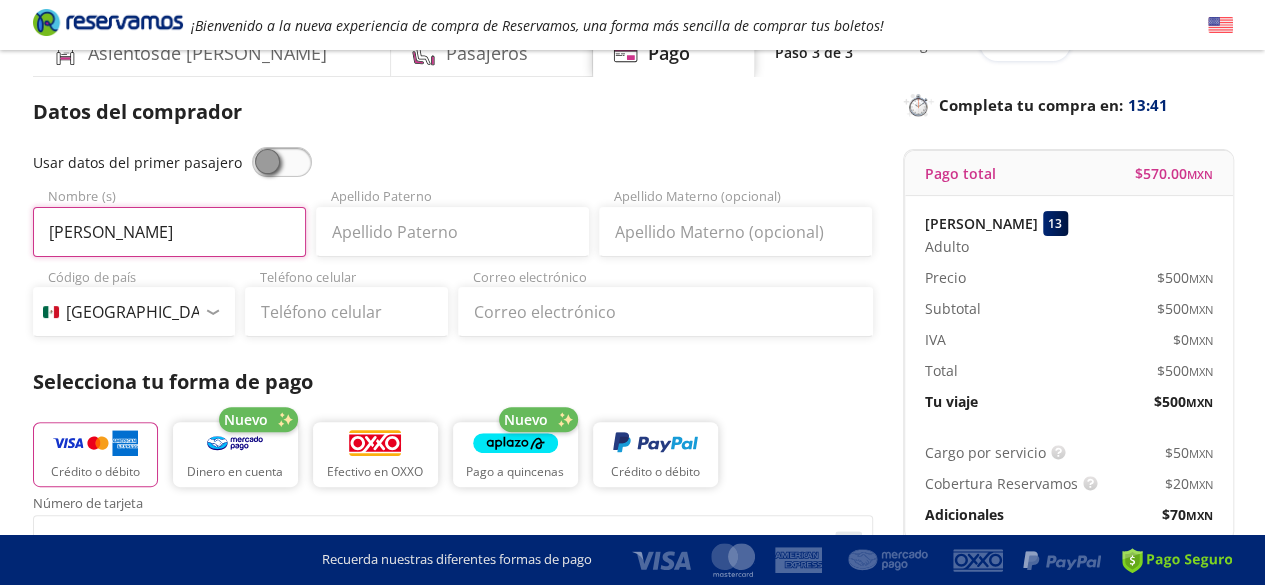 click on "erick" at bounding box center (169, 232) 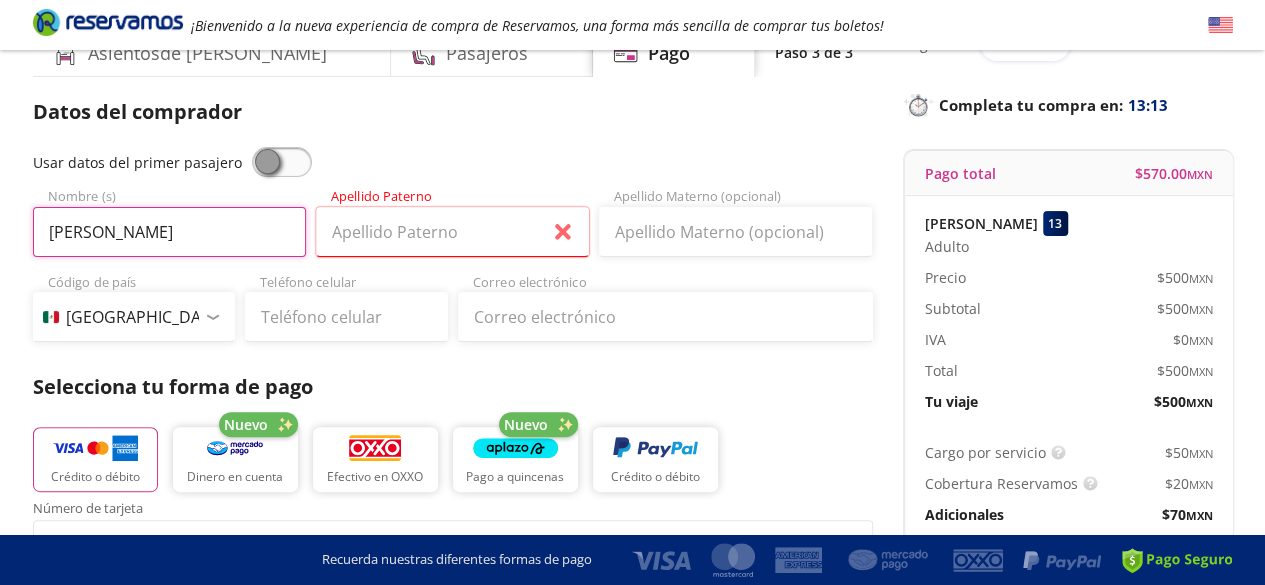 type on "Erick" 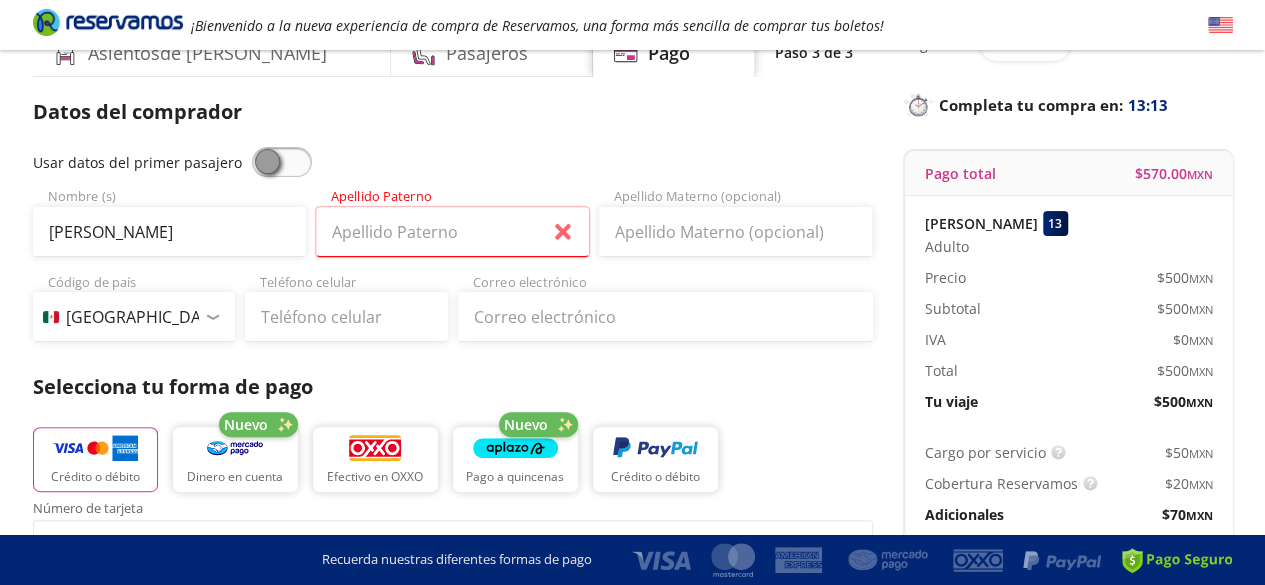 type on "Erick Ramírez" 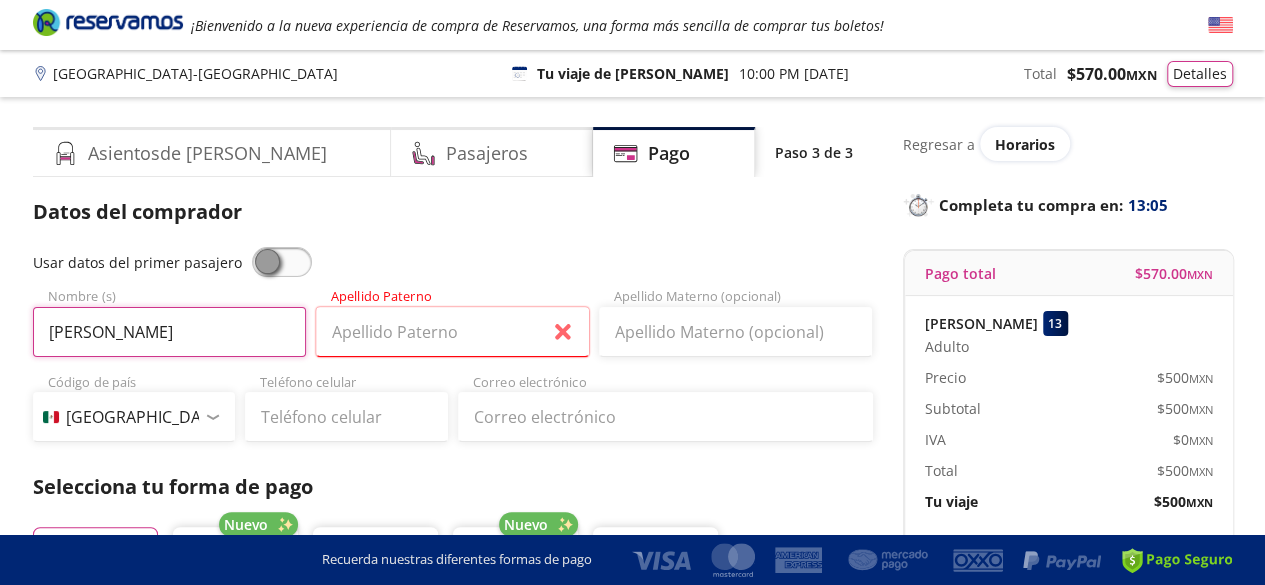 scroll, scrollTop: 0, scrollLeft: 0, axis: both 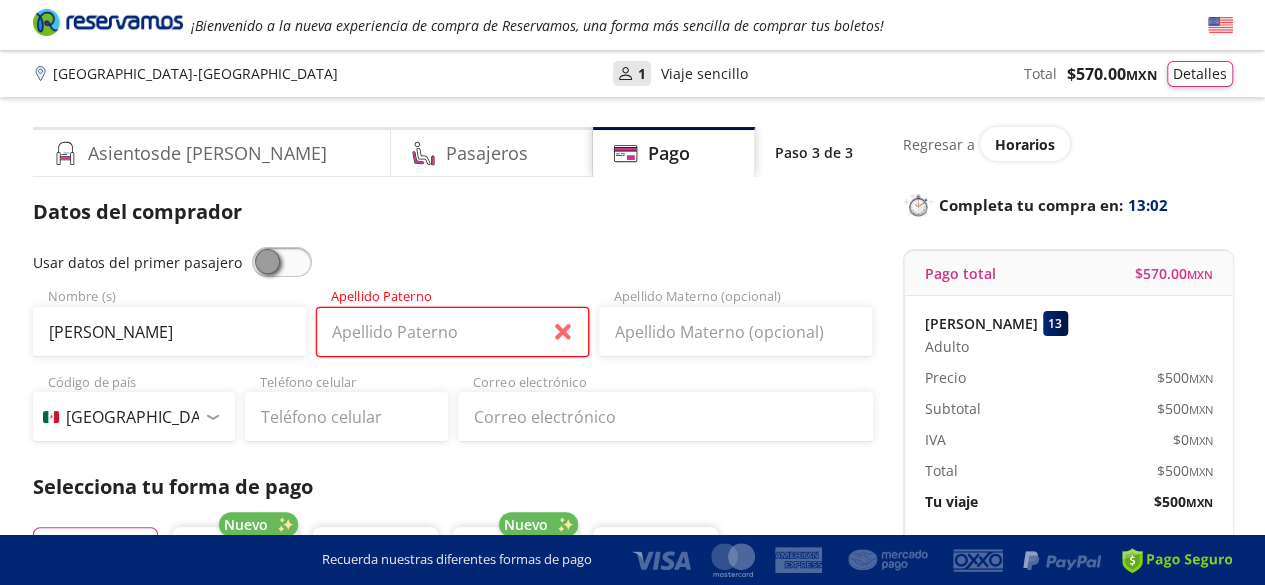 click on "Apellido Paterno" at bounding box center [452, 332] 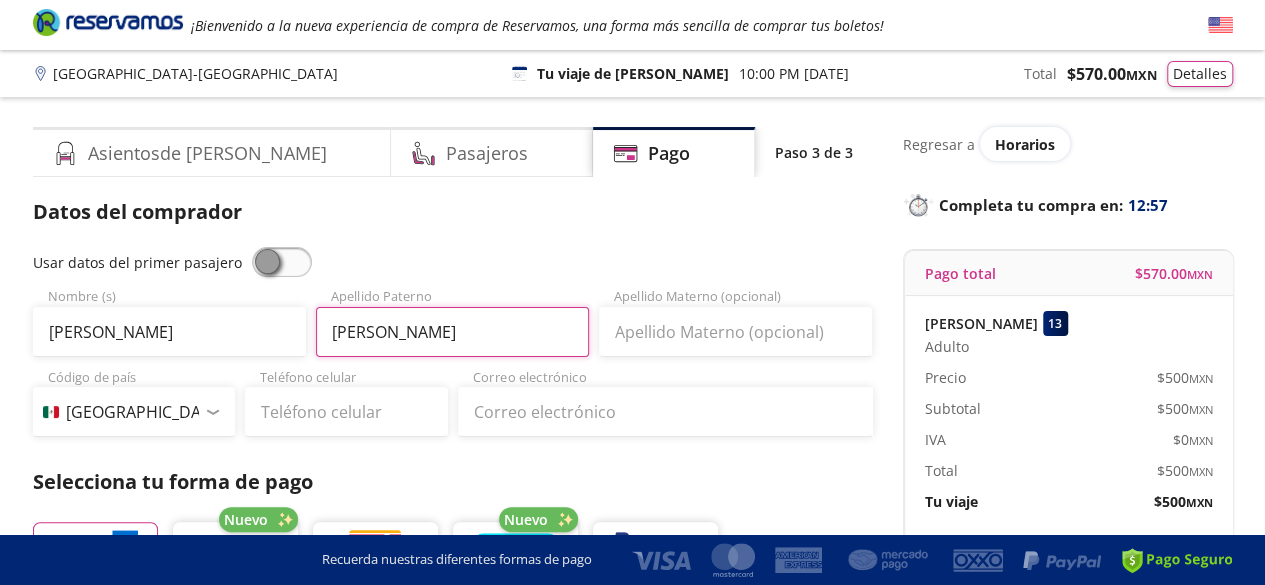 type on "ramirez" 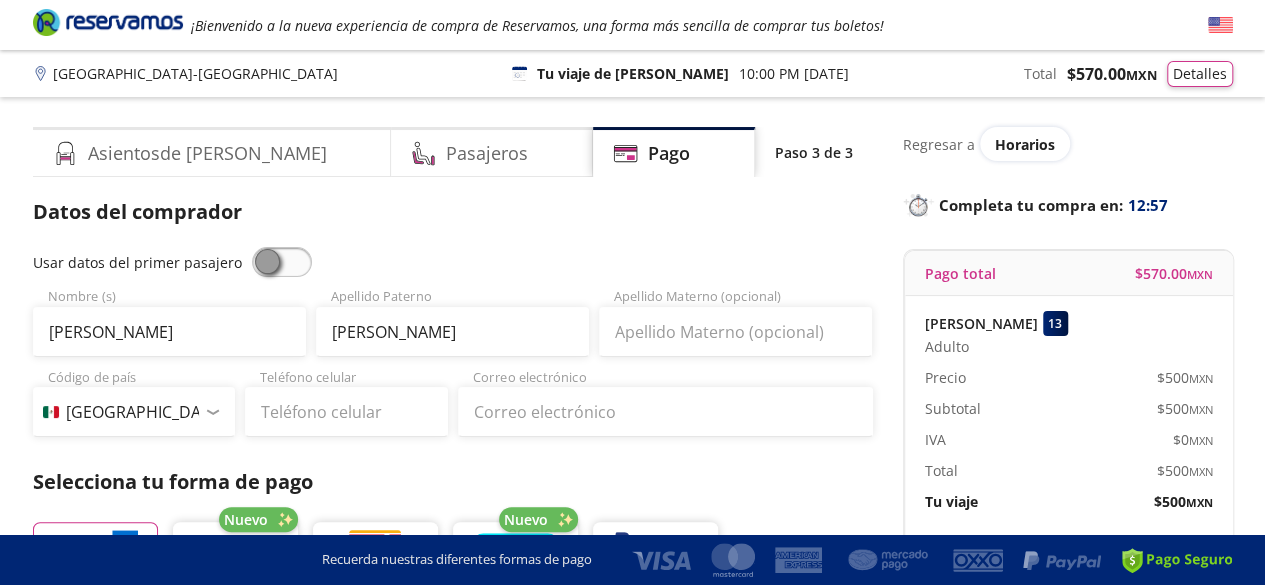 click on "Datos del comprador" at bounding box center (453, 212) 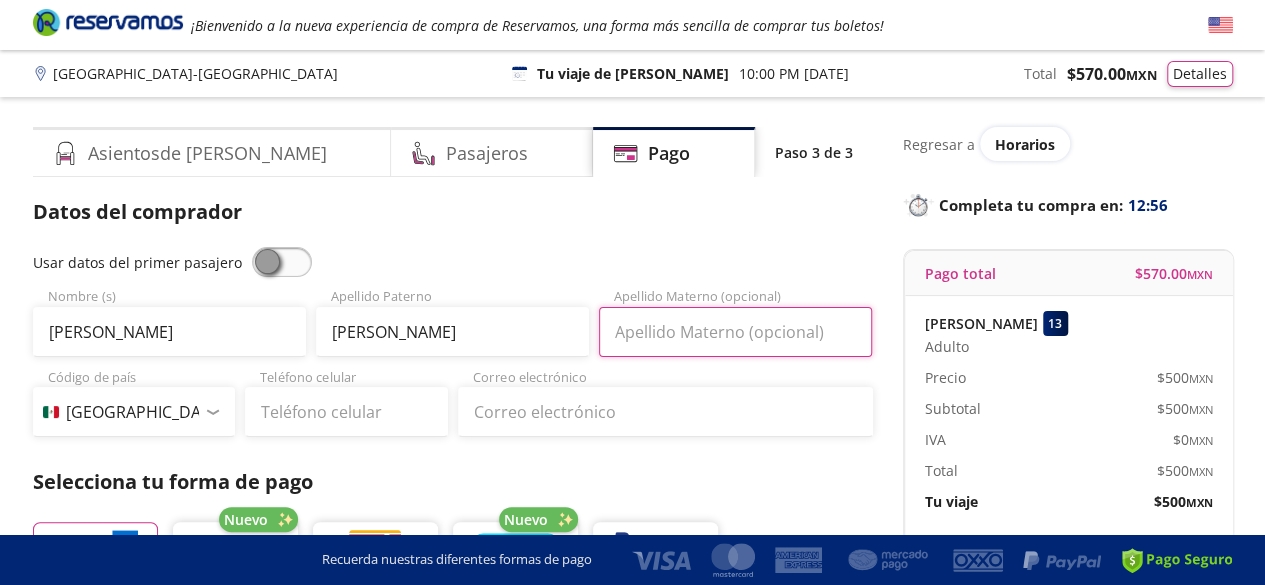 click on "Apellido Materno (opcional)" at bounding box center [735, 332] 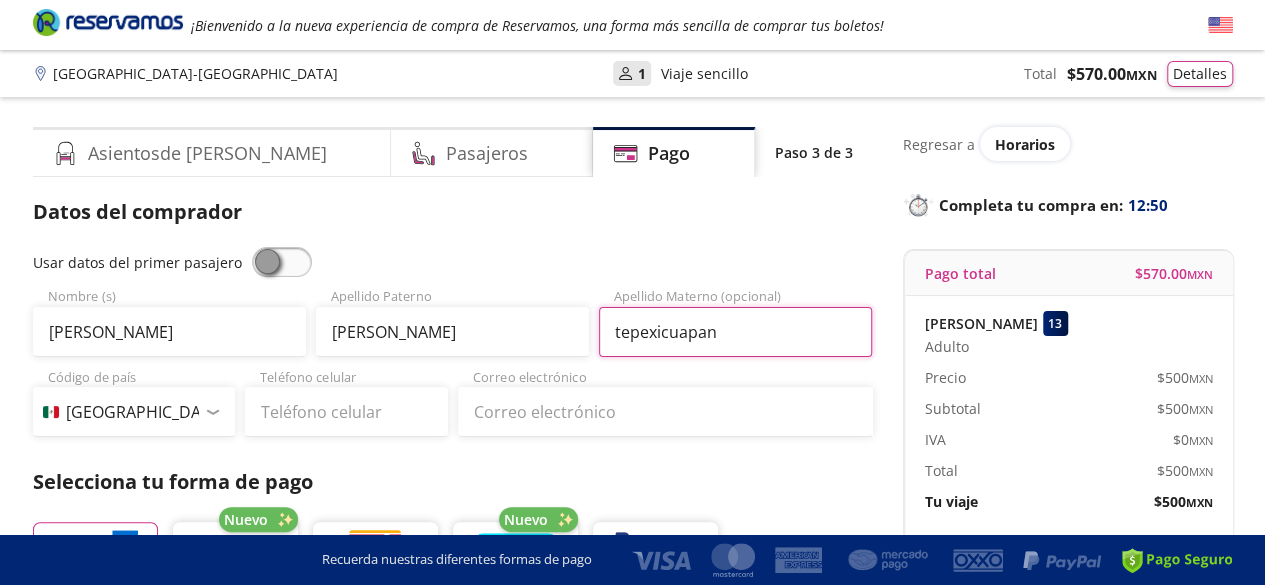 type on "tepexicuapan" 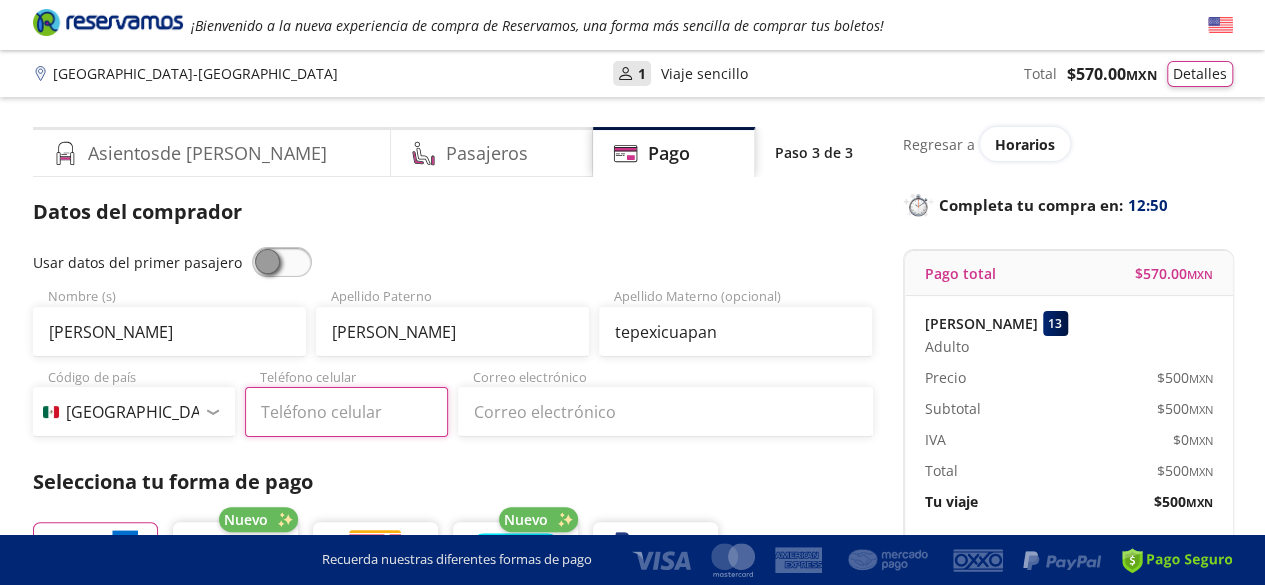 click on "Teléfono celular" at bounding box center [346, 412] 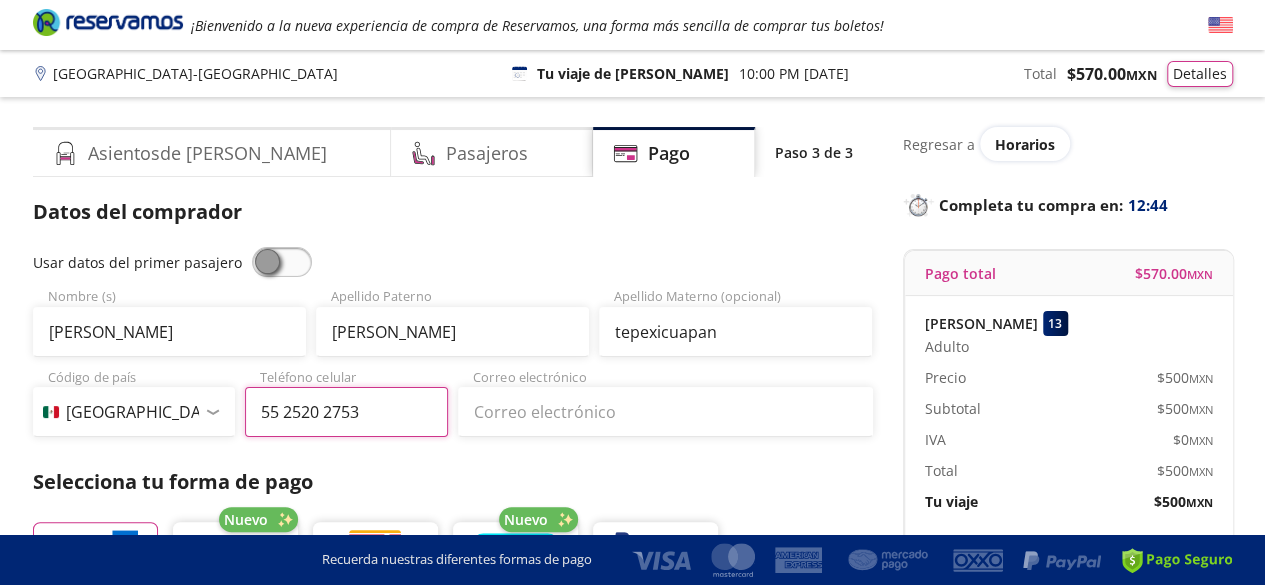 type on "55 2520 2753" 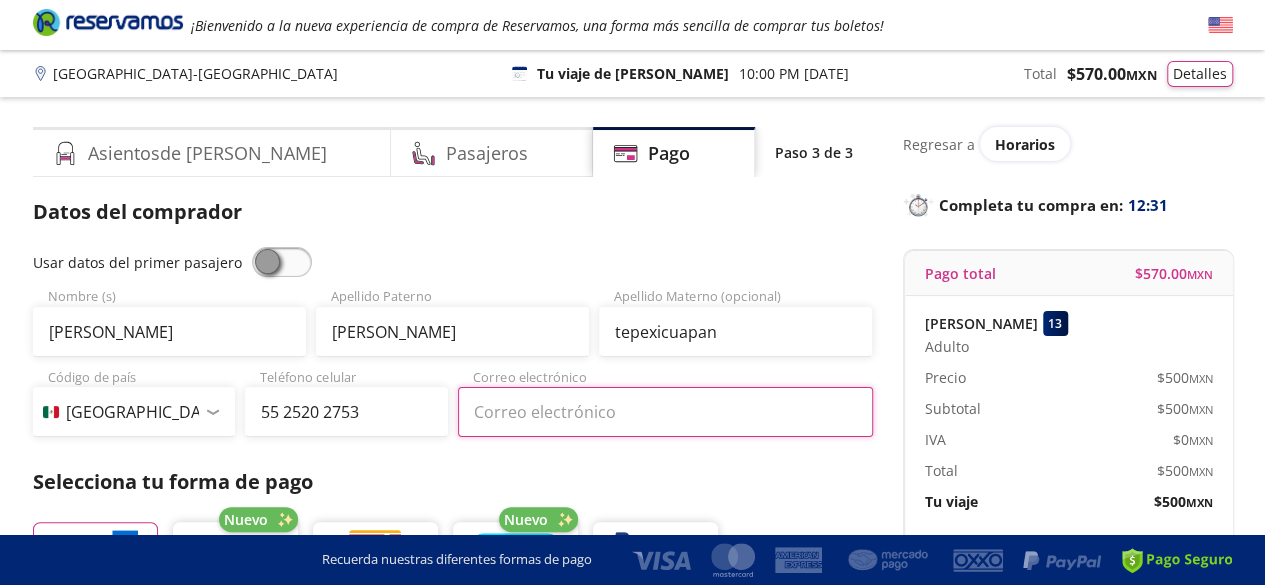 click on "Correo electrónico" at bounding box center (665, 412) 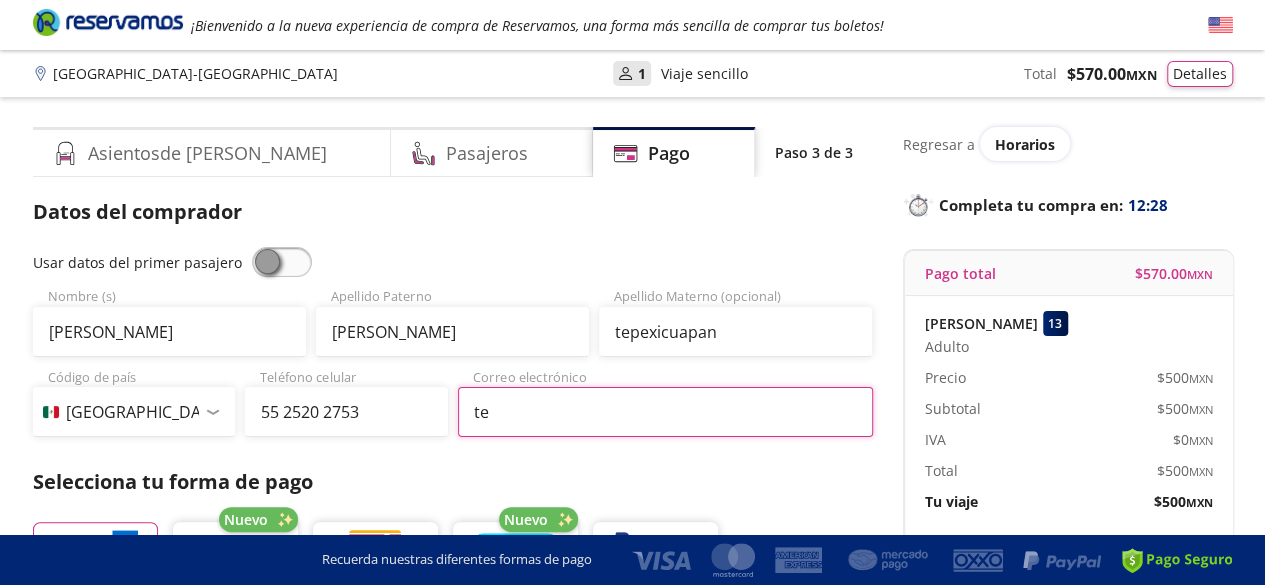 type on "t" 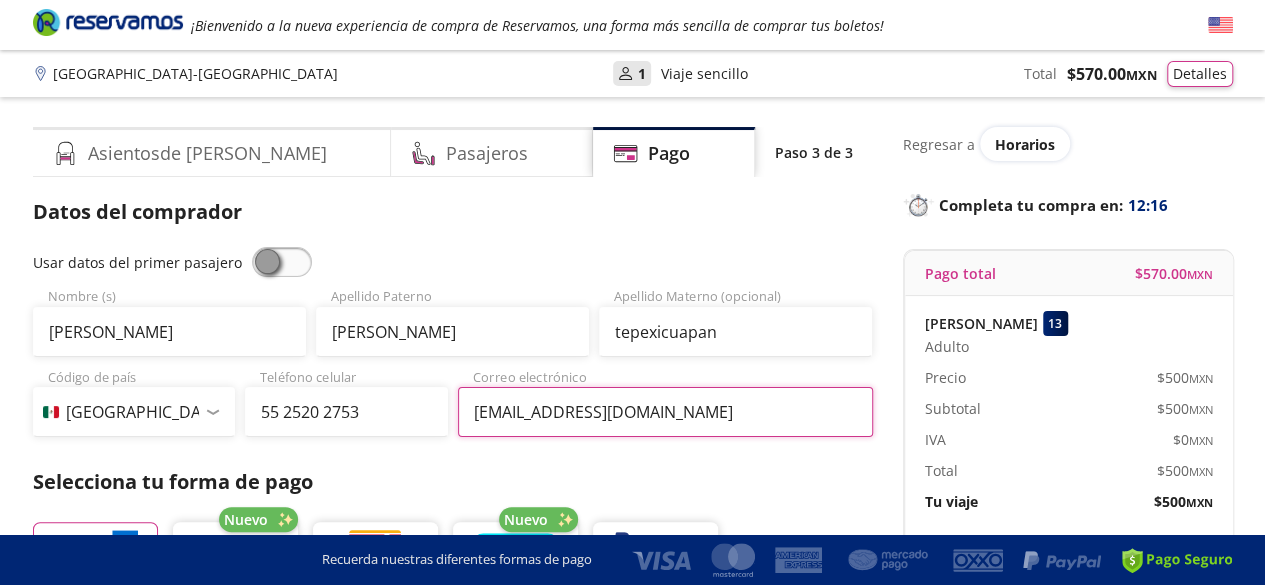 type on "[EMAIL_ADDRESS][DOMAIN_NAME]" 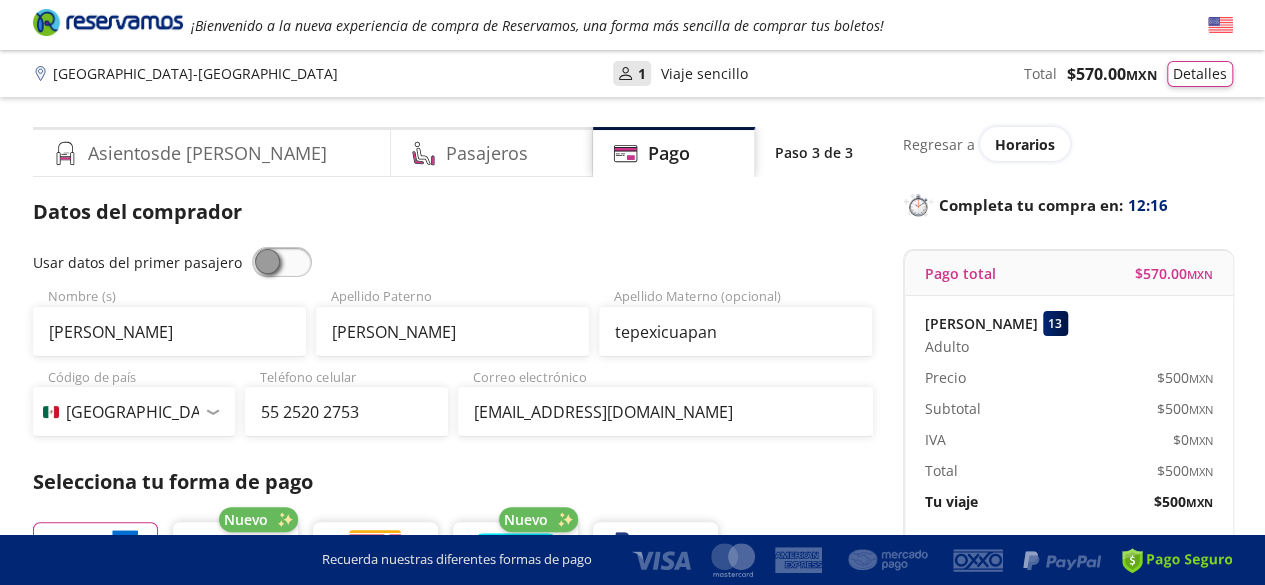 click on "Selecciona tu forma de pago" at bounding box center [453, 482] 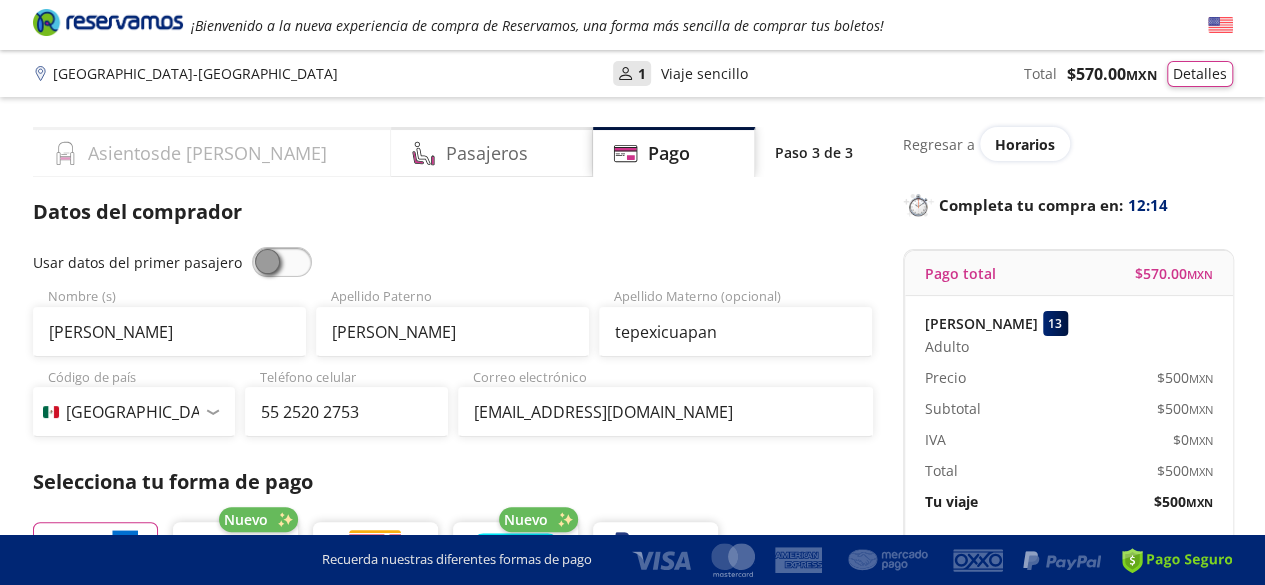 click on "Asientos  de Ida" at bounding box center [207, 153] 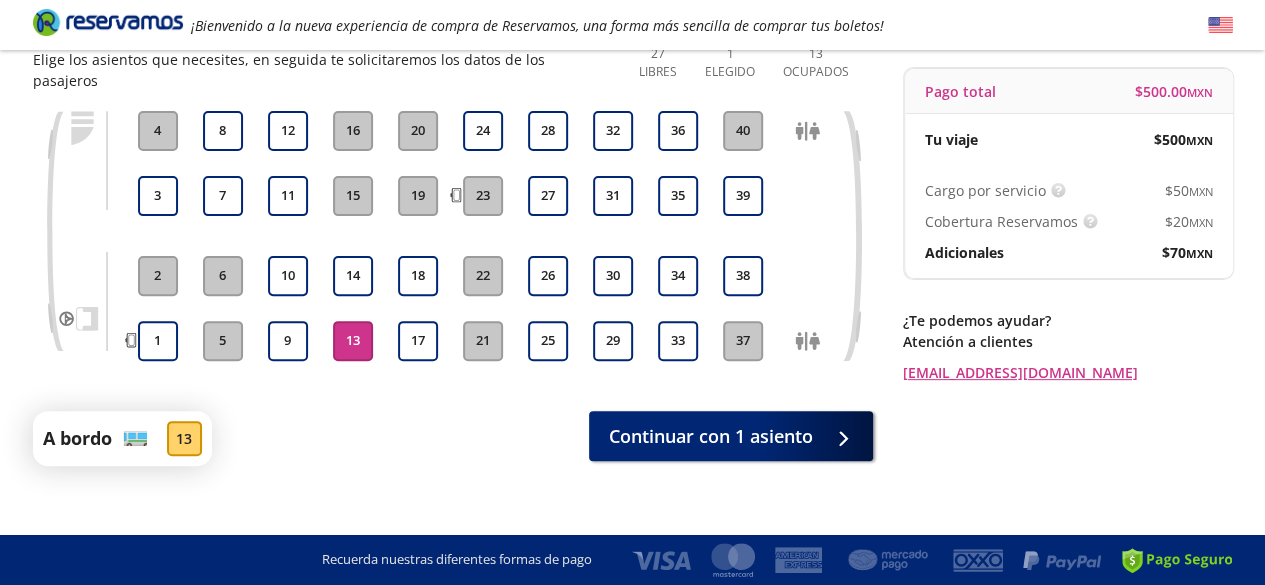scroll, scrollTop: 0, scrollLeft: 0, axis: both 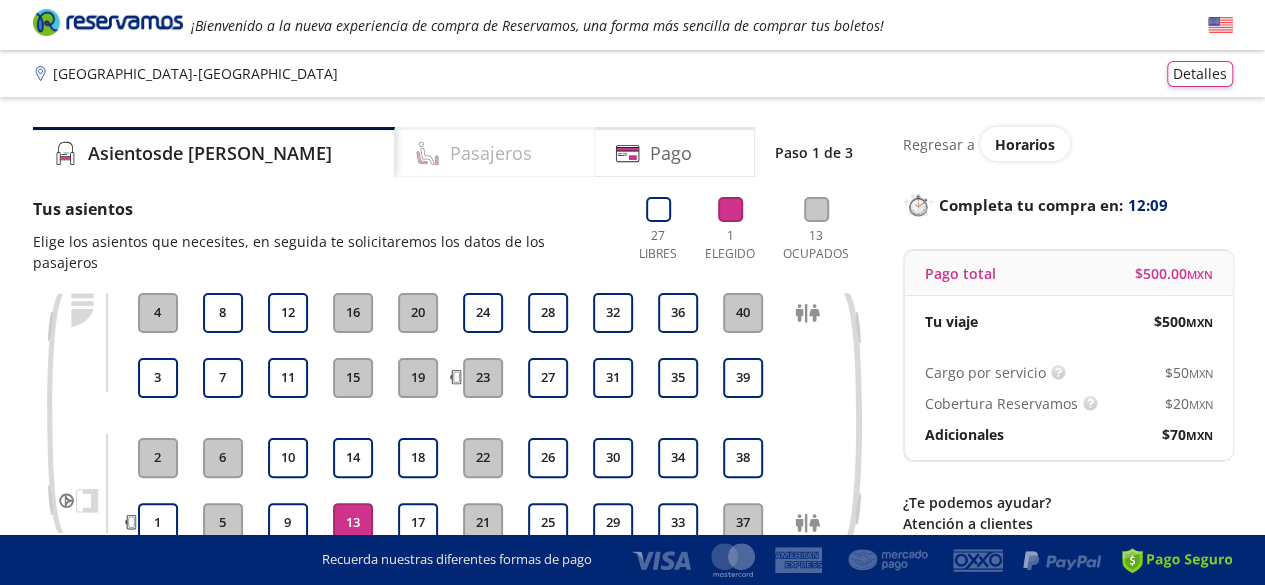 click on "Pasajeros" at bounding box center [491, 153] 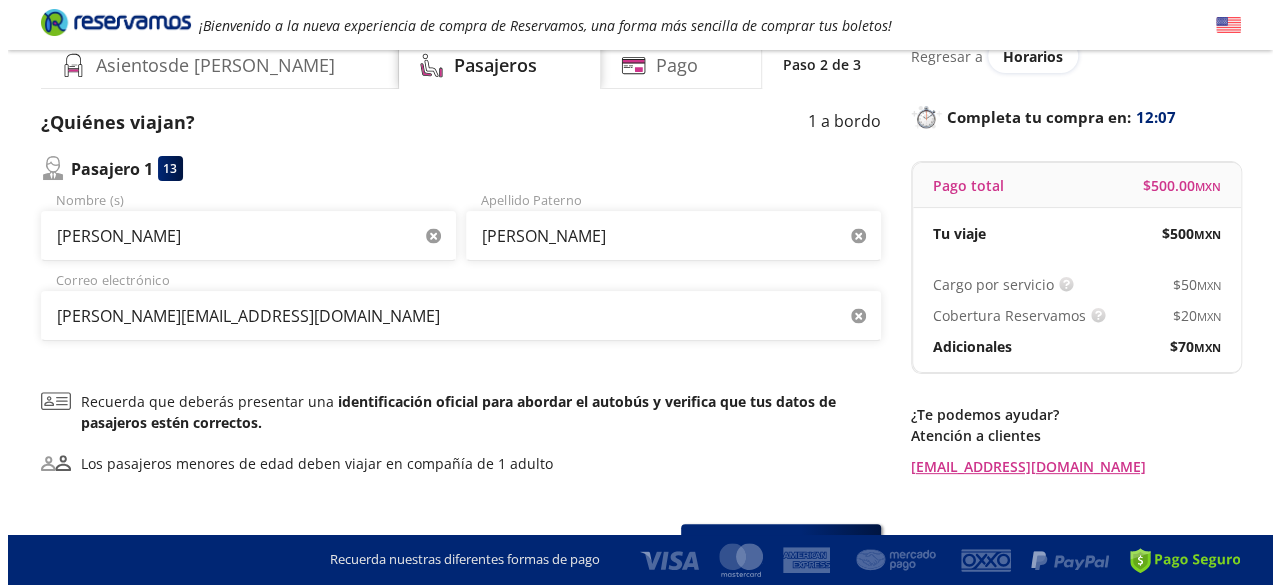 scroll, scrollTop: 0, scrollLeft: 0, axis: both 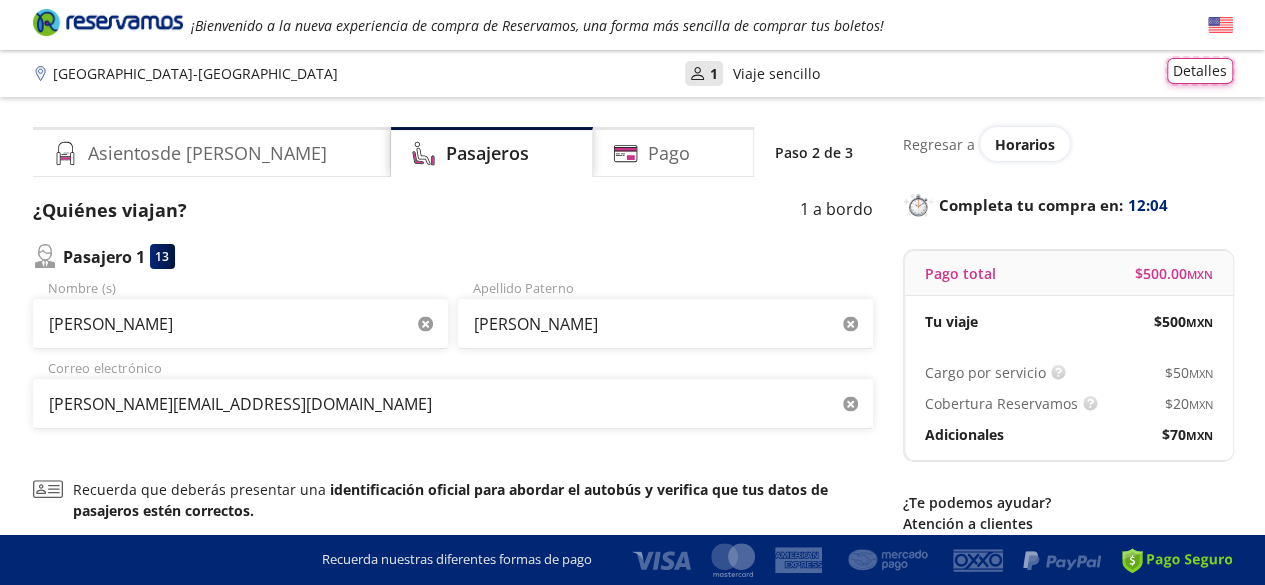 click on "Detalles" at bounding box center (1200, 71) 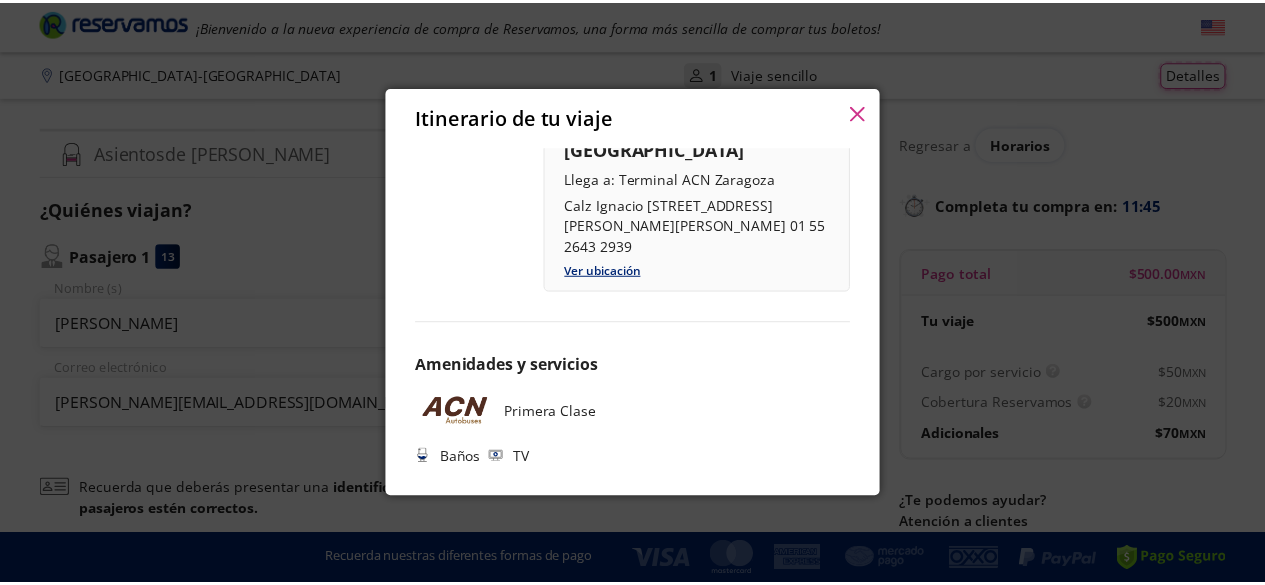 scroll, scrollTop: 362, scrollLeft: 0, axis: vertical 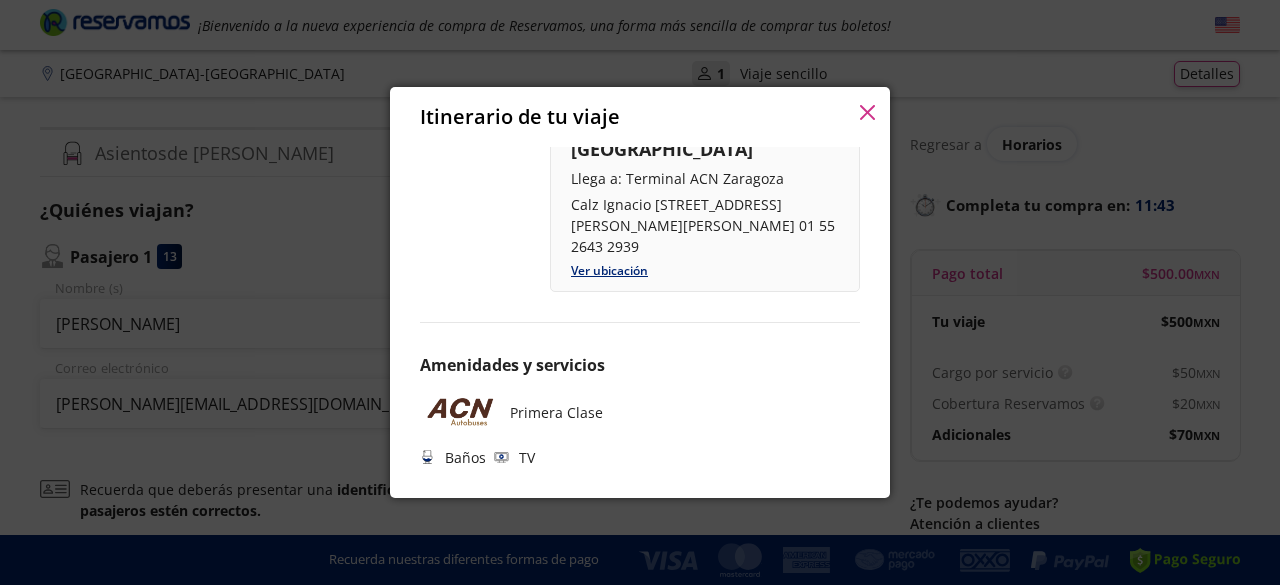 click 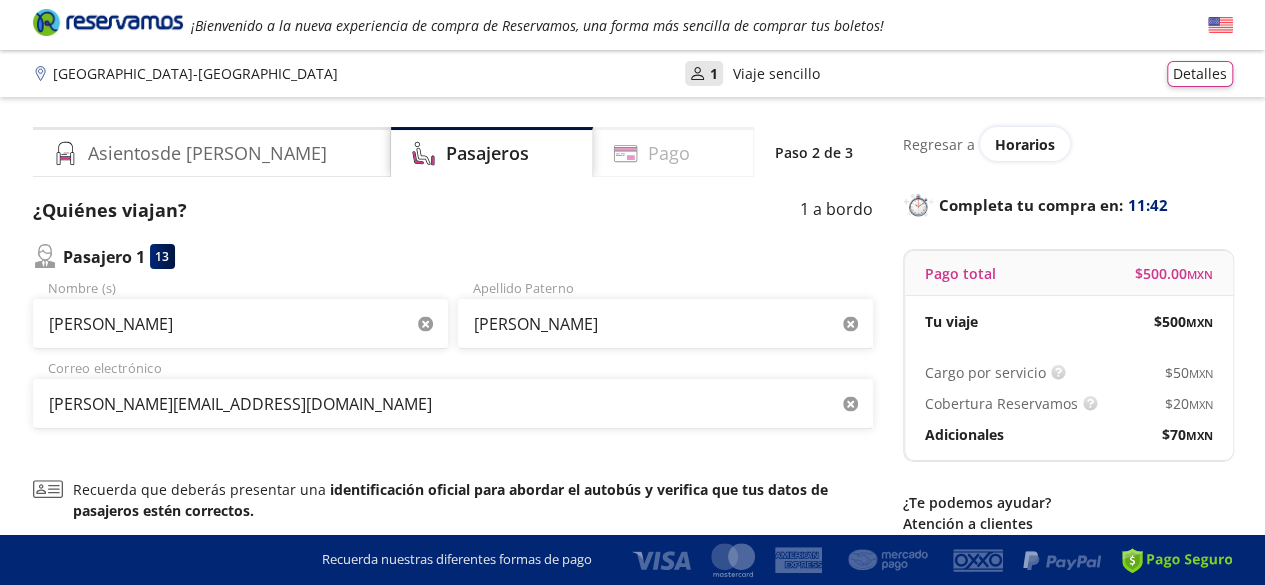 click on "Pago" at bounding box center [673, 152] 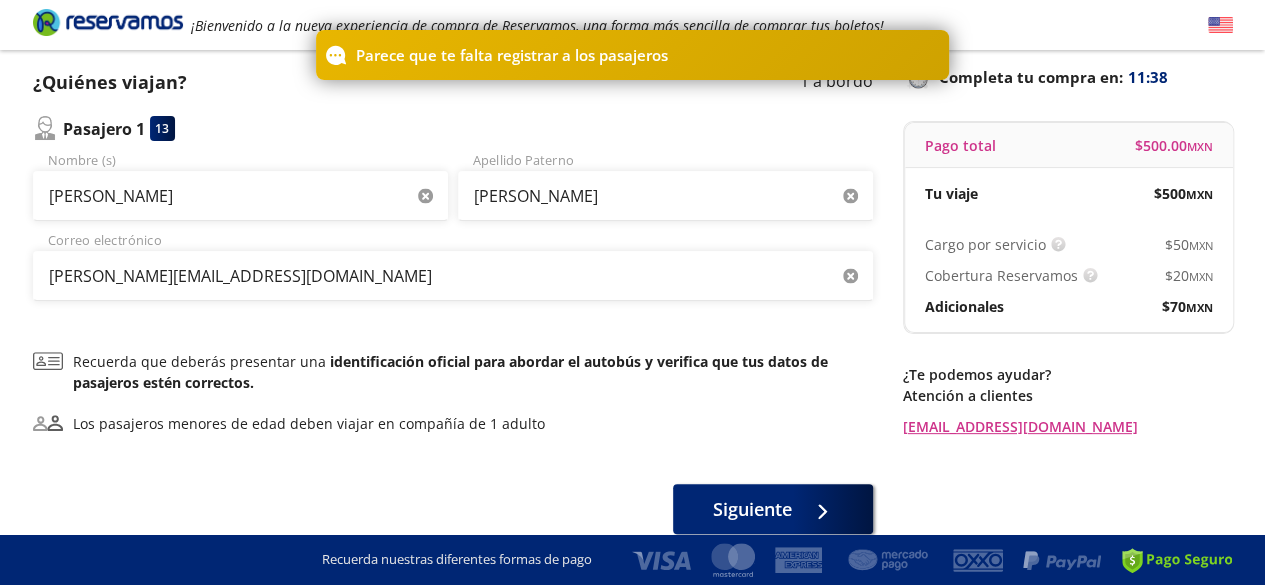 scroll, scrollTop: 200, scrollLeft: 0, axis: vertical 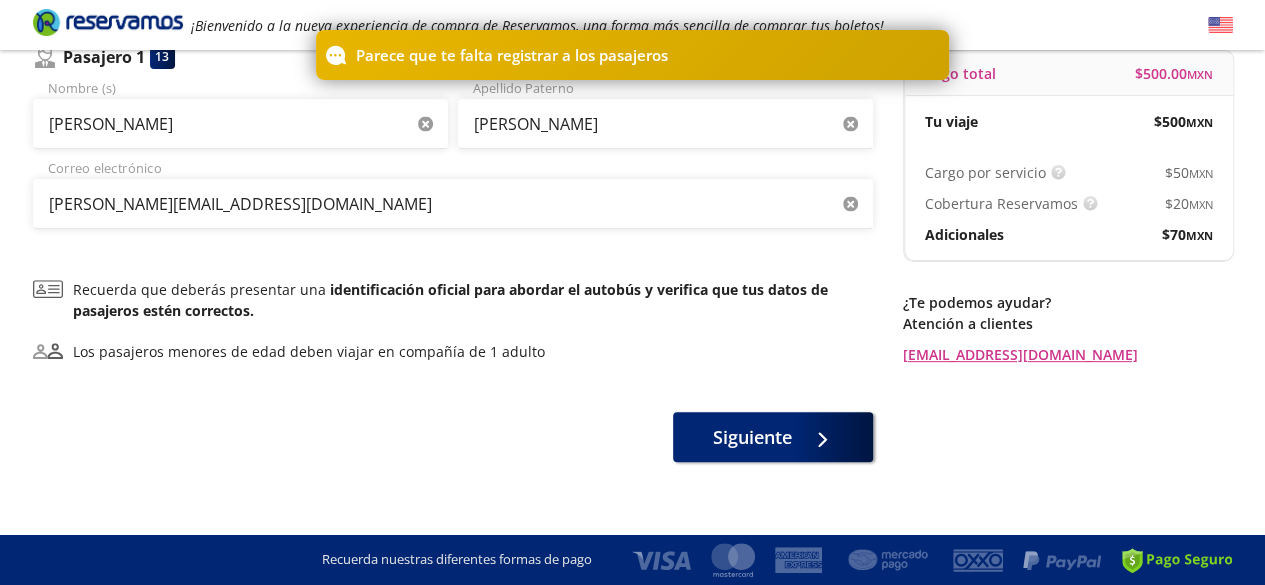 click on "¿Quiénes viajan? 1 a bordo Pasajero 1 13 tania jazmin Nombre (s) garcia Apellido Paterno tania.geronto@hotmail.com Correo electrónico Recuerda que deberás presentar una   identificación oficial para abordar el autobús y verifica que tus datos de pasajeros estén correctos. Los pasajeros menores de edad deben viajar en compañía de 1 adulto Siguiente" at bounding box center [453, 229] 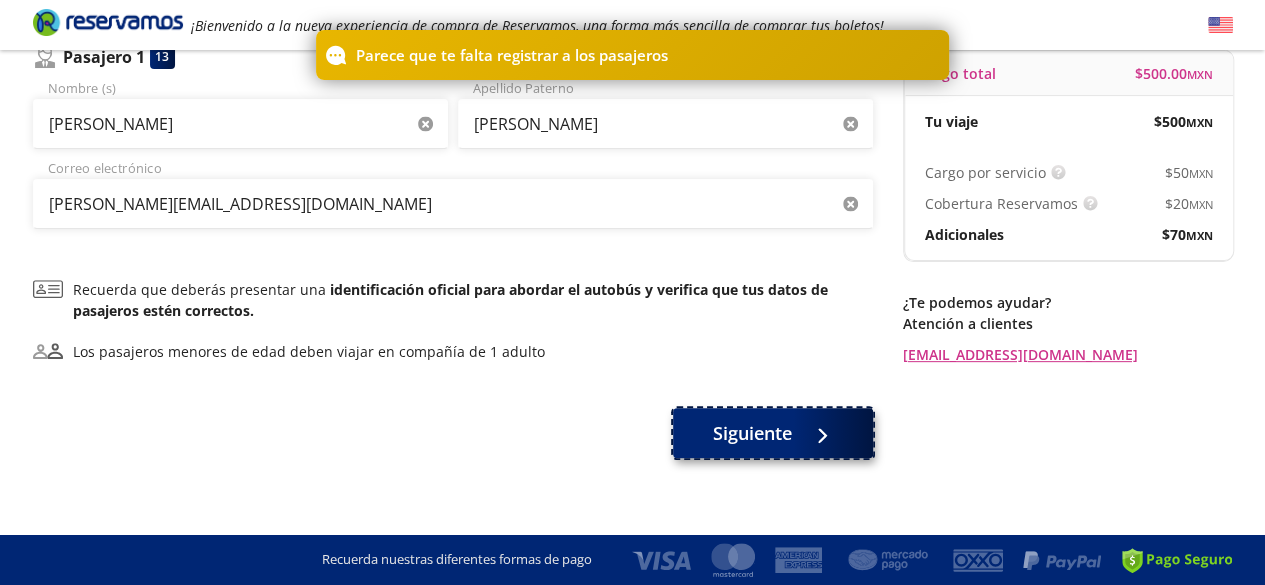 click on "Siguiente" at bounding box center [752, 433] 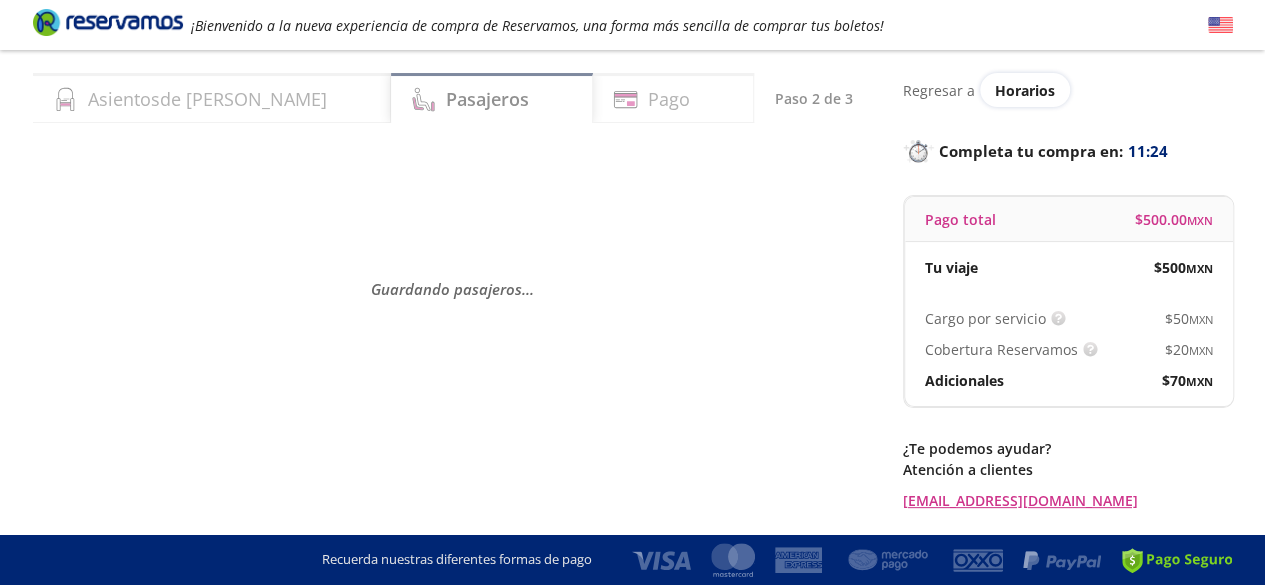 scroll, scrollTop: 0, scrollLeft: 0, axis: both 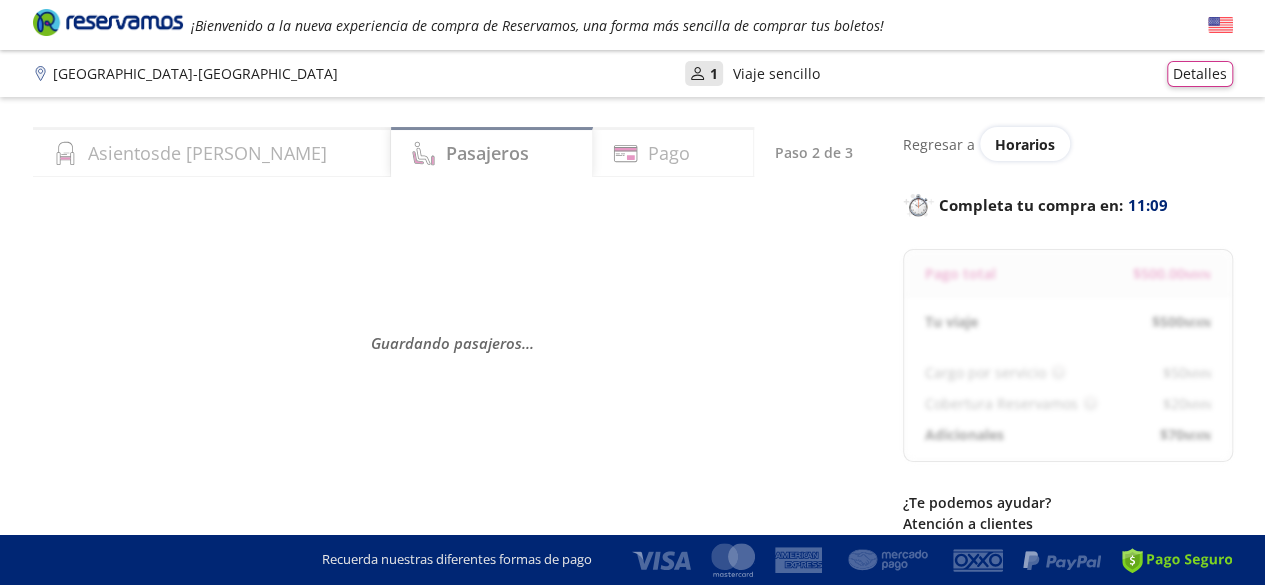 select on "MX" 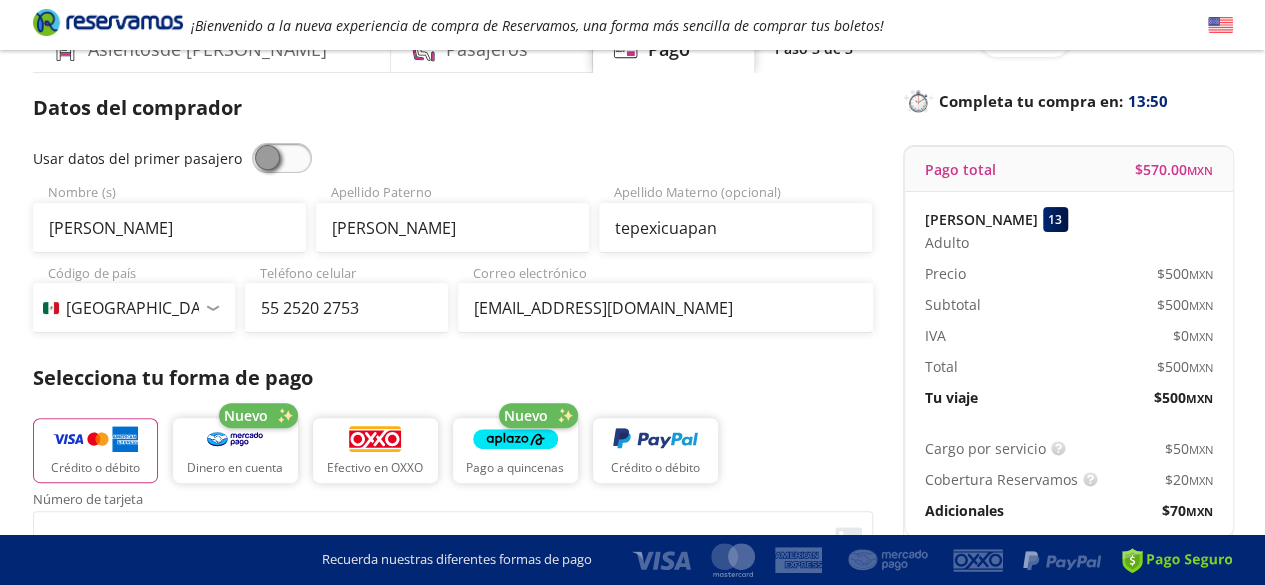 scroll, scrollTop: 100, scrollLeft: 0, axis: vertical 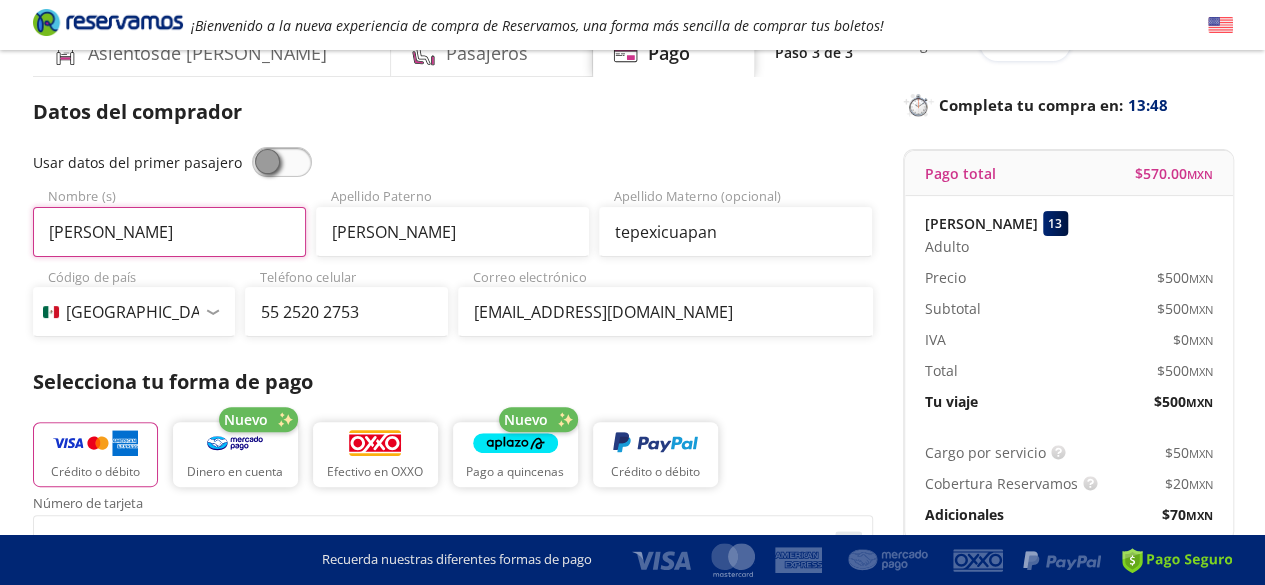 click on "Erick" at bounding box center [169, 232] 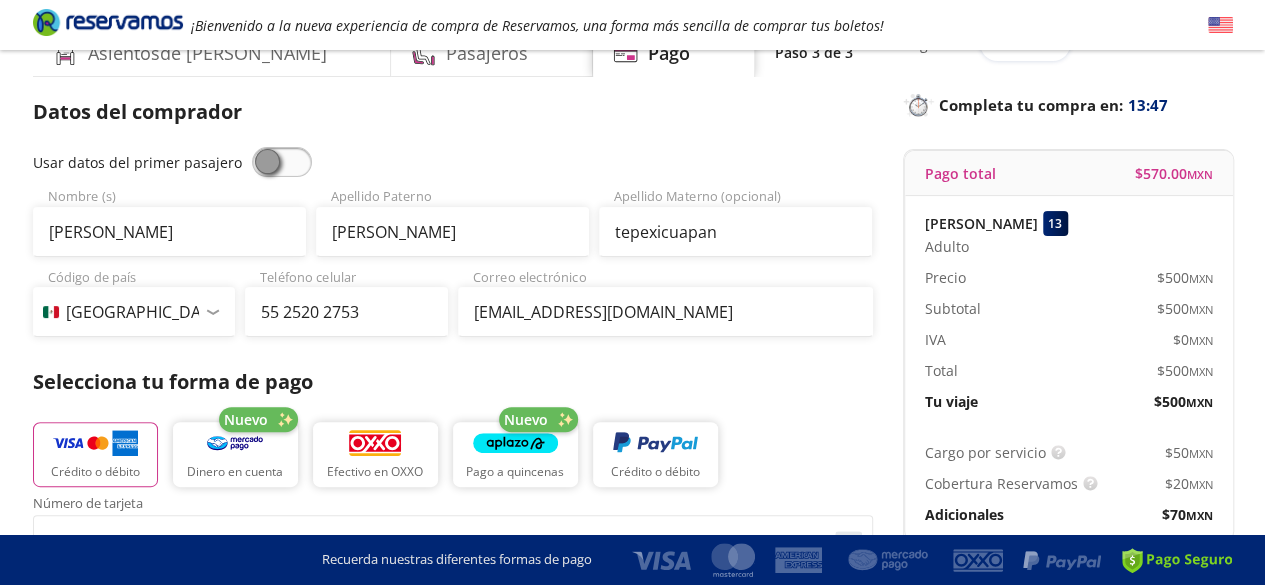 type on "Erick Ramírez" 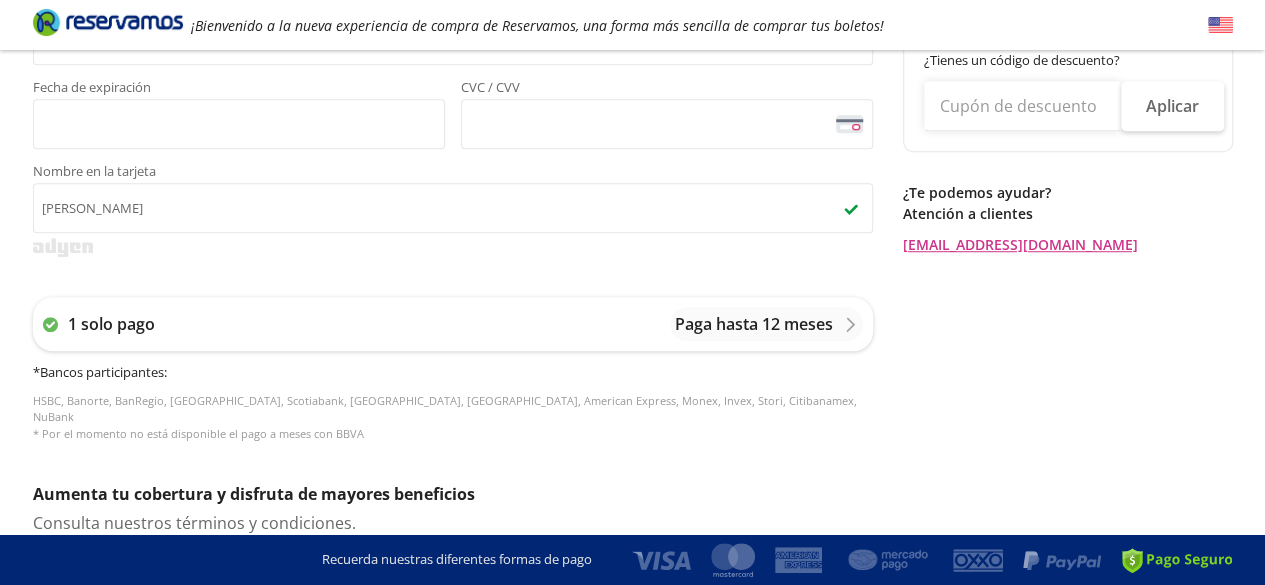 scroll, scrollTop: 500, scrollLeft: 0, axis: vertical 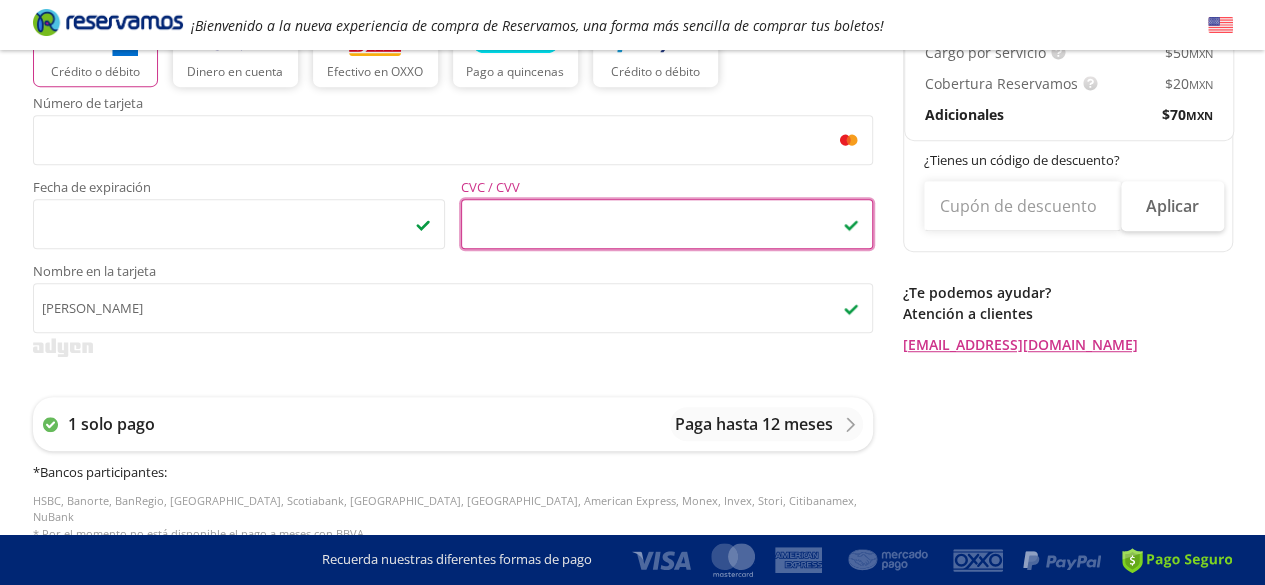 click at bounding box center [453, 347] 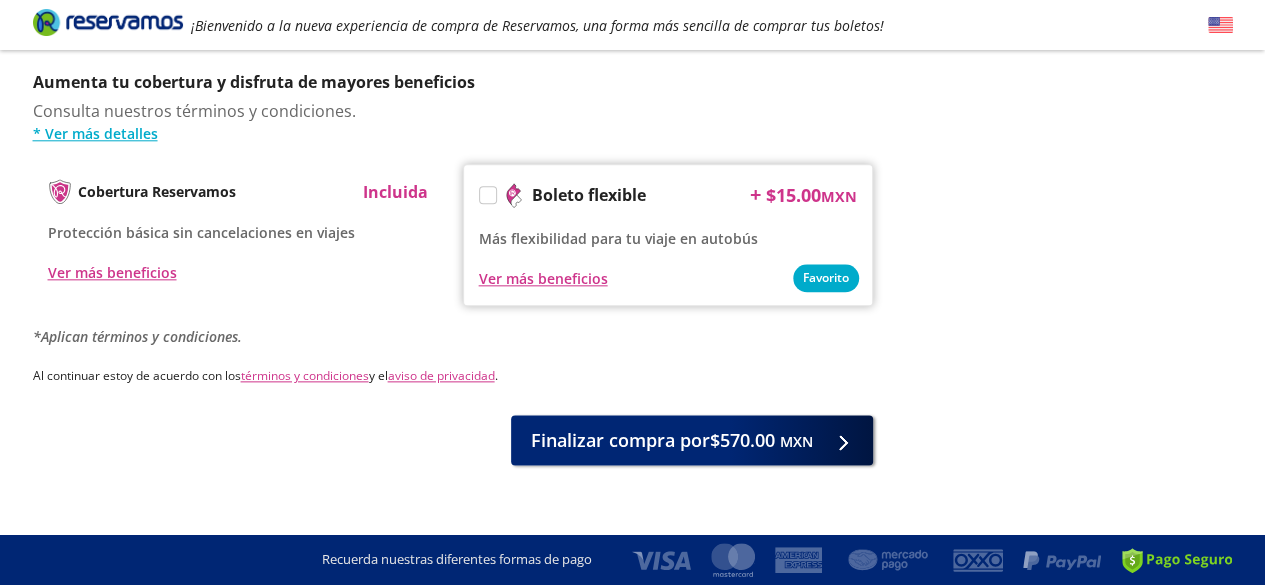 scroll, scrollTop: 1016, scrollLeft: 0, axis: vertical 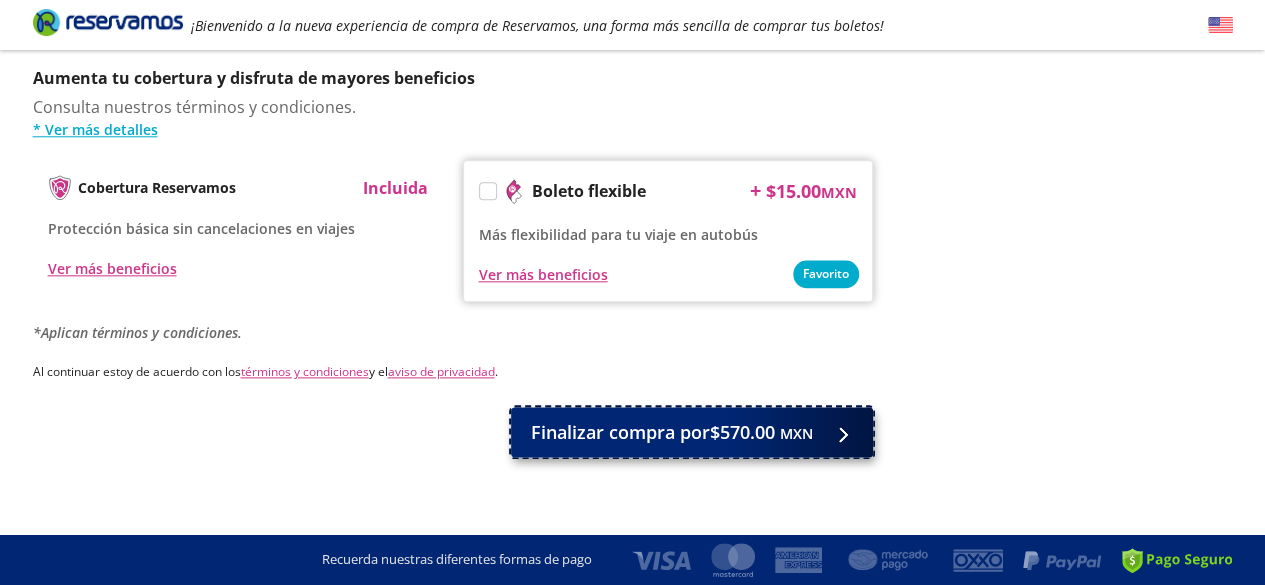 click on "Finalizar compra por  $570.00   MXN" at bounding box center (672, 432) 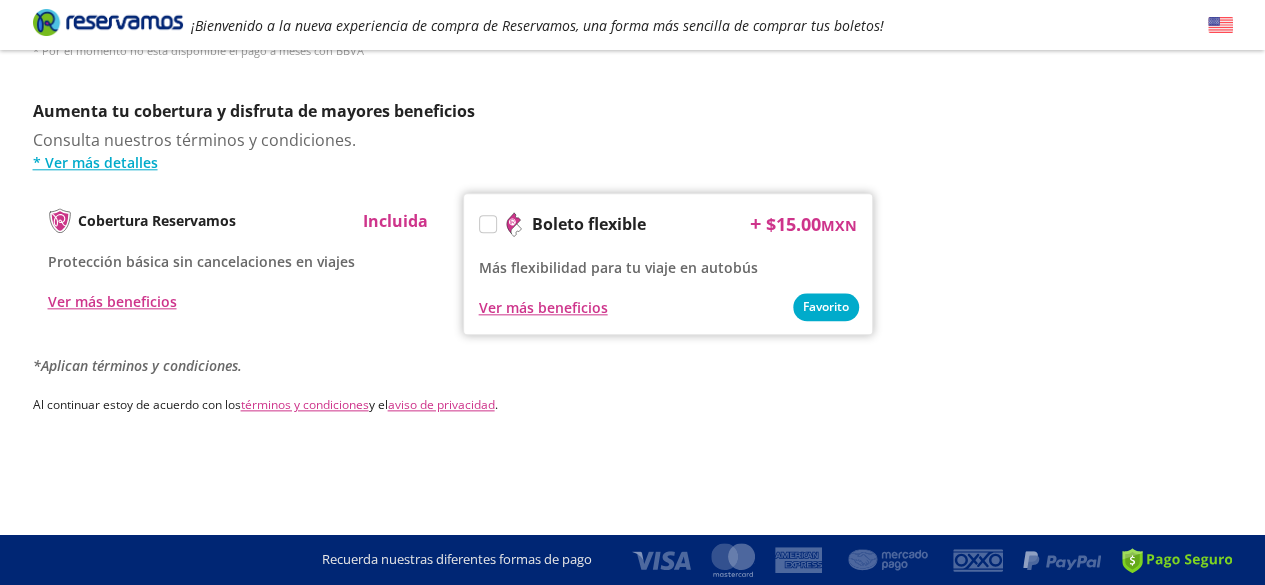 scroll, scrollTop: 0, scrollLeft: 0, axis: both 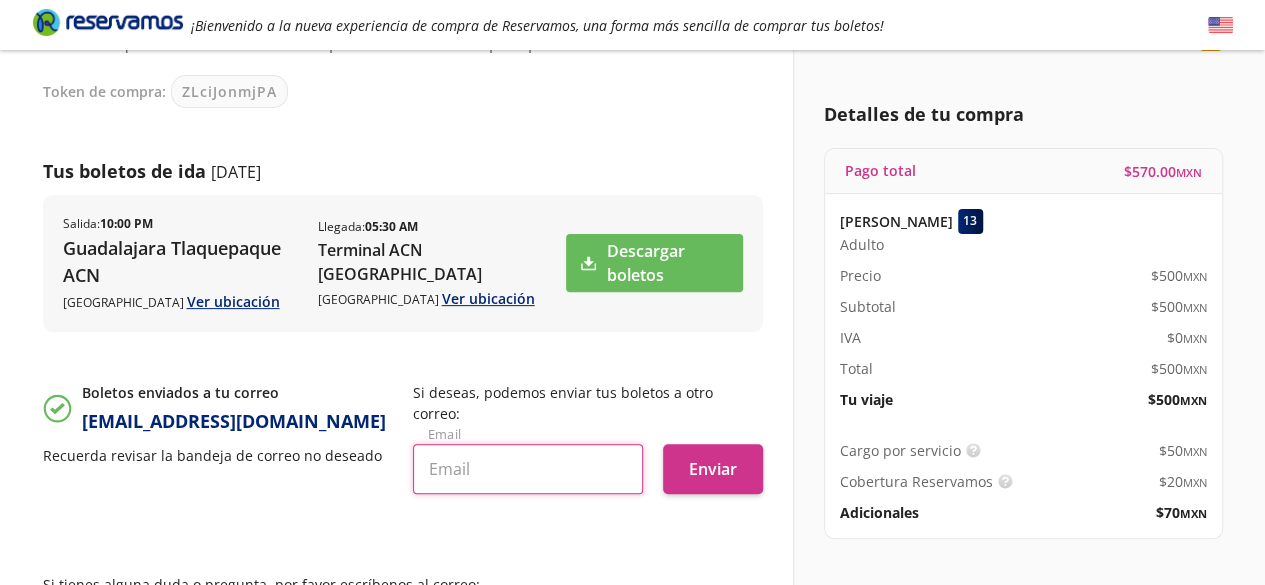click at bounding box center [528, 469] 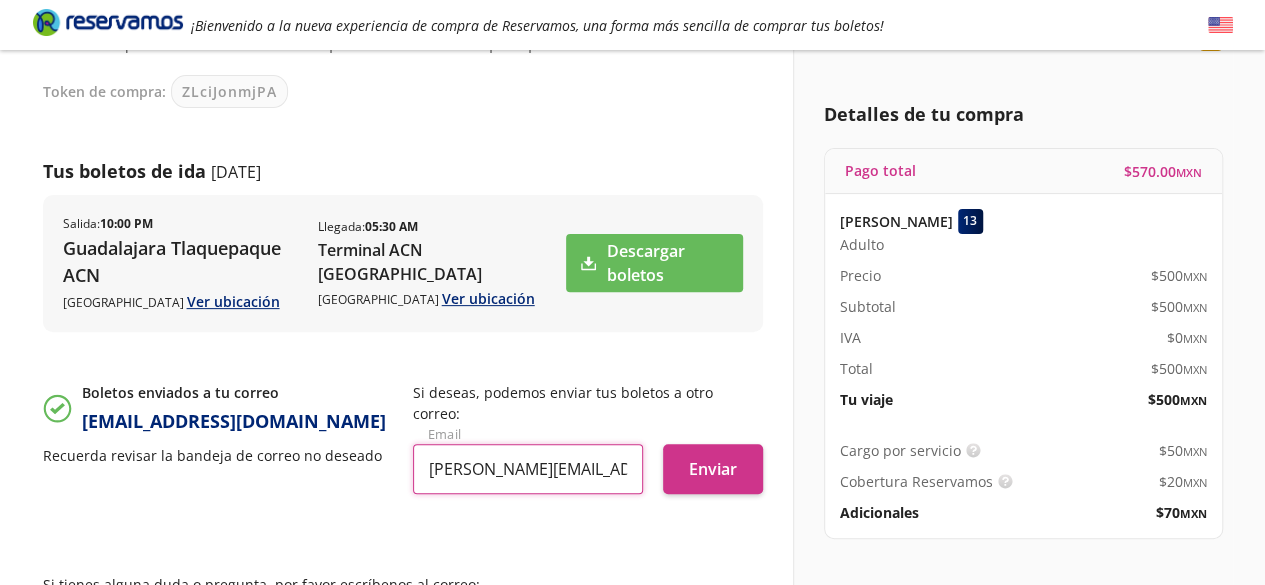scroll, scrollTop: 0, scrollLeft: 9, axis: horizontal 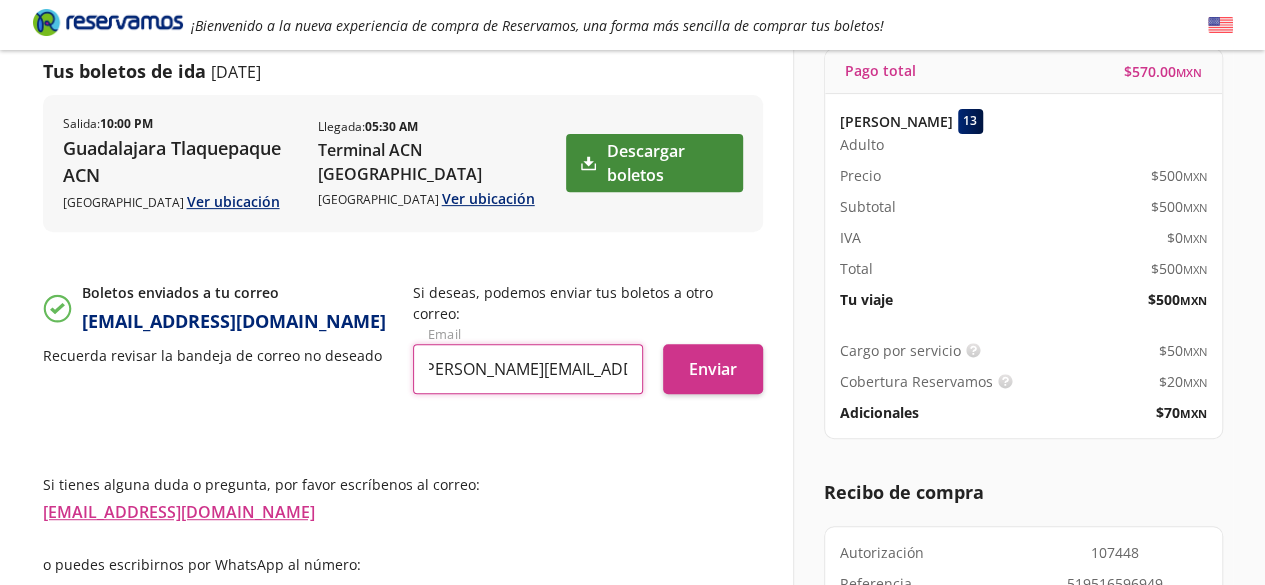 type on "[PERSON_NAME][EMAIL_ADDRESS][DOMAIN_NAME]" 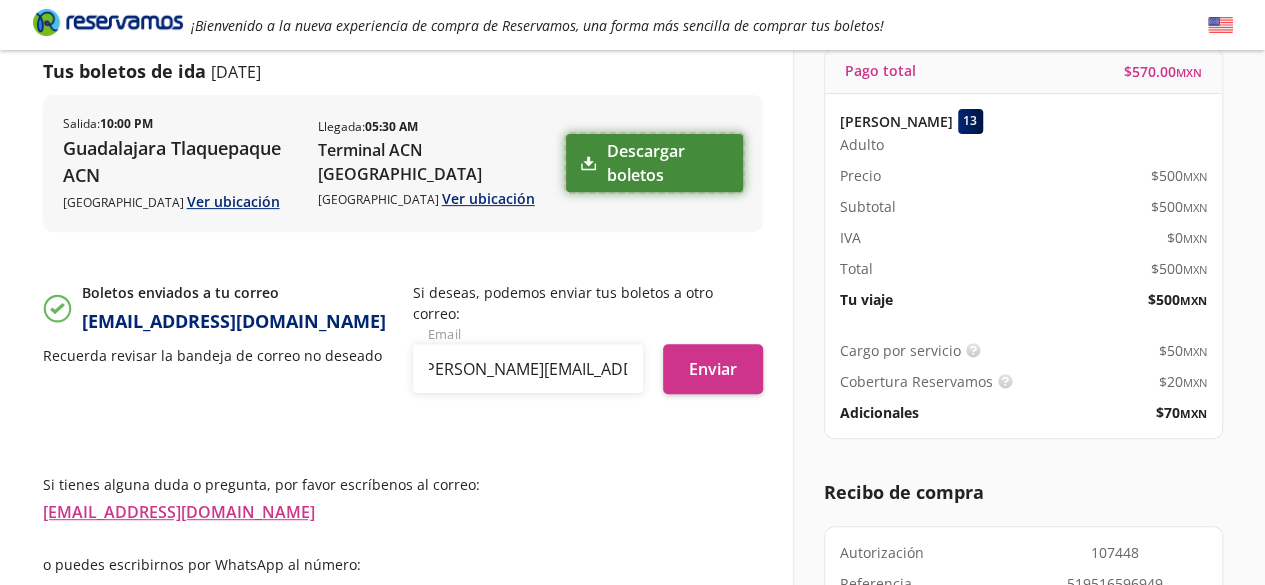 click on "Descargar boletos" at bounding box center [654, 163] 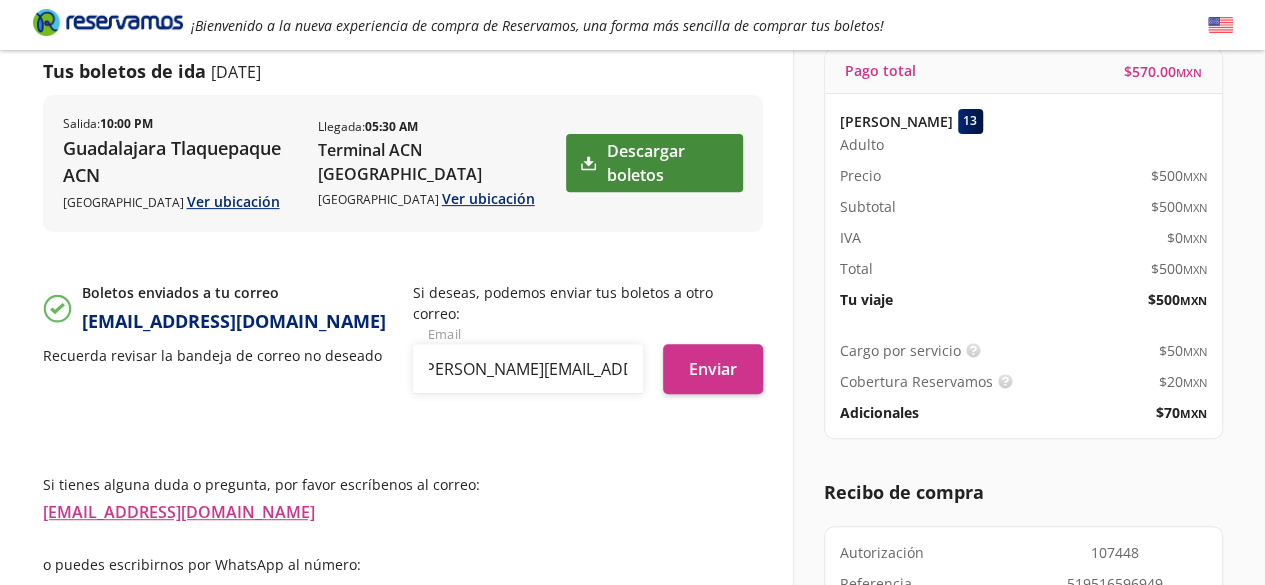 scroll, scrollTop: 0, scrollLeft: 0, axis: both 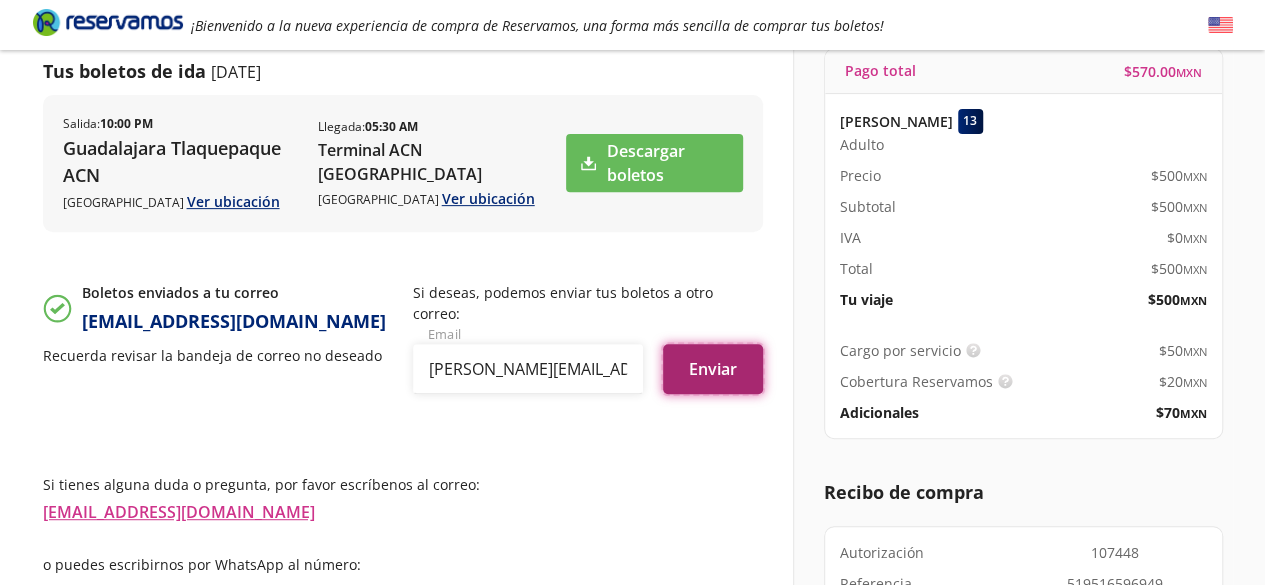 click on "Enviar" at bounding box center (713, 369) 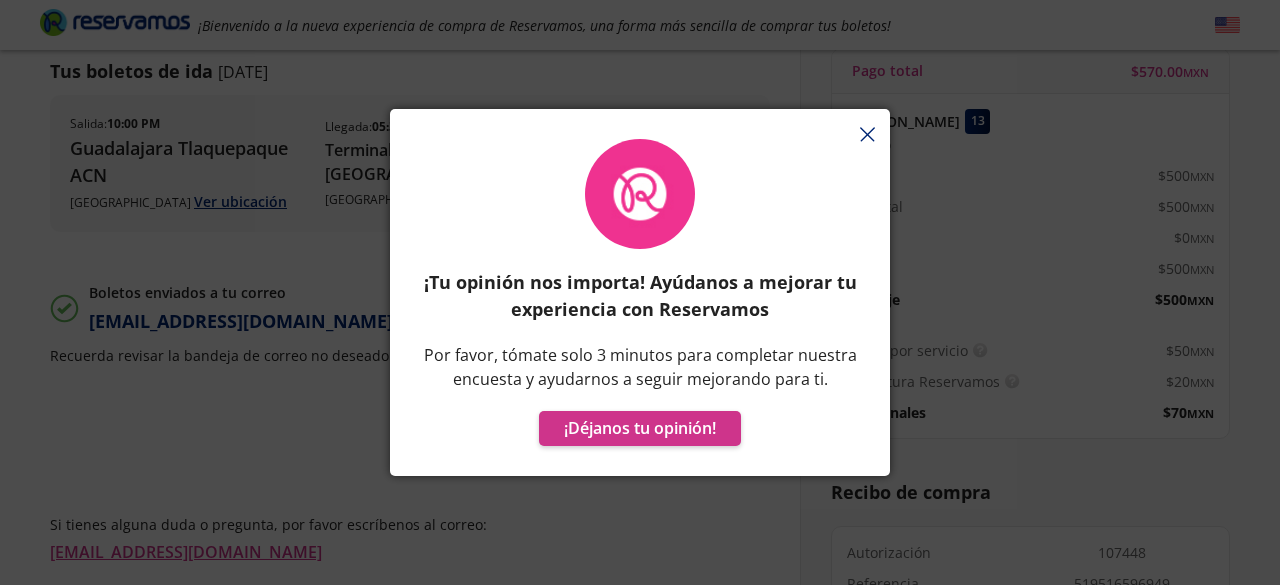 click on "¡Tu opinión nos importa! Ayúdanos a mejorar tu experiencia con Reservamos Por favor, tómate solo 3 minutos para completar nuestra encuesta y ayudarnos a seguir mejorando para ti. ¡Déjanos tu opinión!" at bounding box center [640, 302] 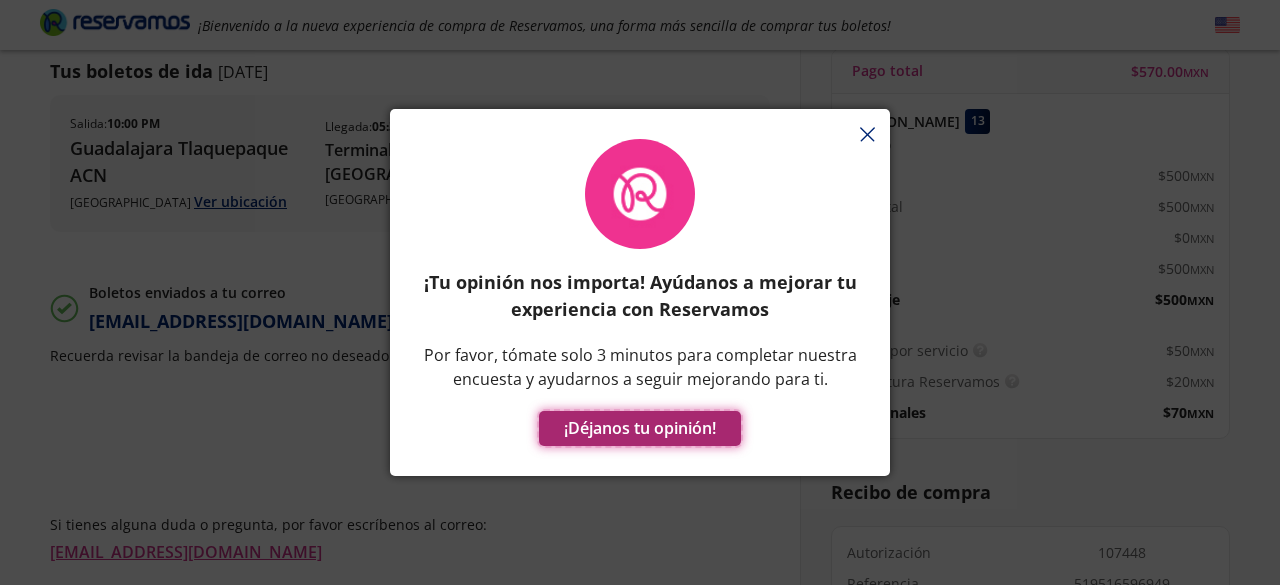 click on "¡Déjanos tu opinión!" at bounding box center (640, 428) 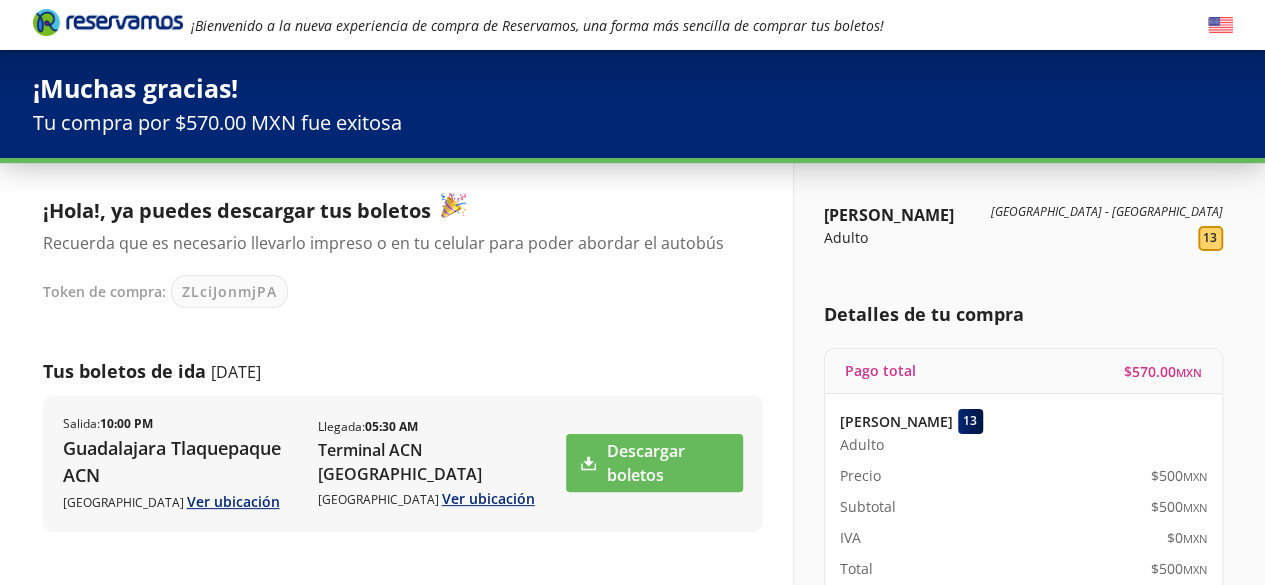 scroll, scrollTop: 100, scrollLeft: 0, axis: vertical 